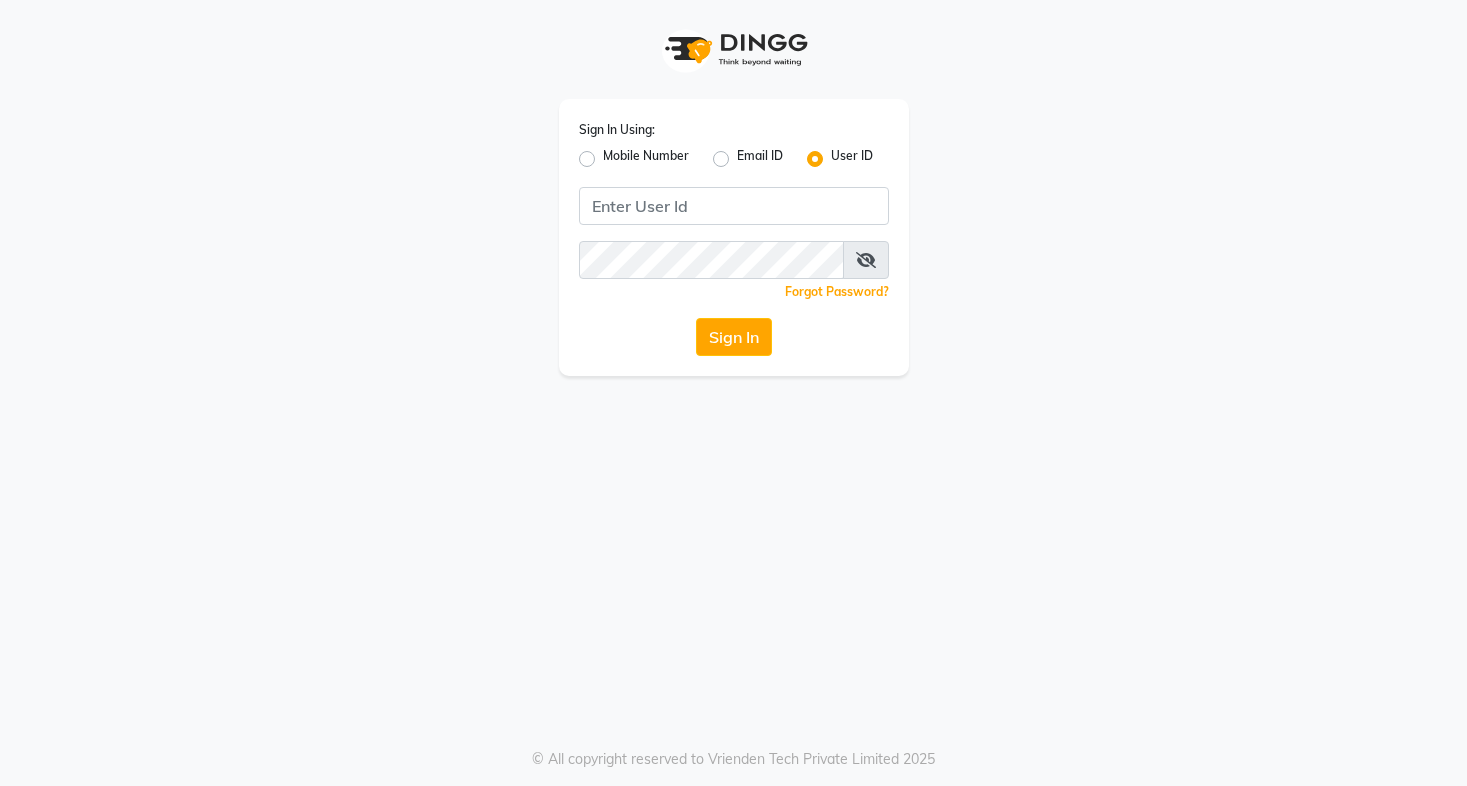 scroll, scrollTop: 0, scrollLeft: 0, axis: both 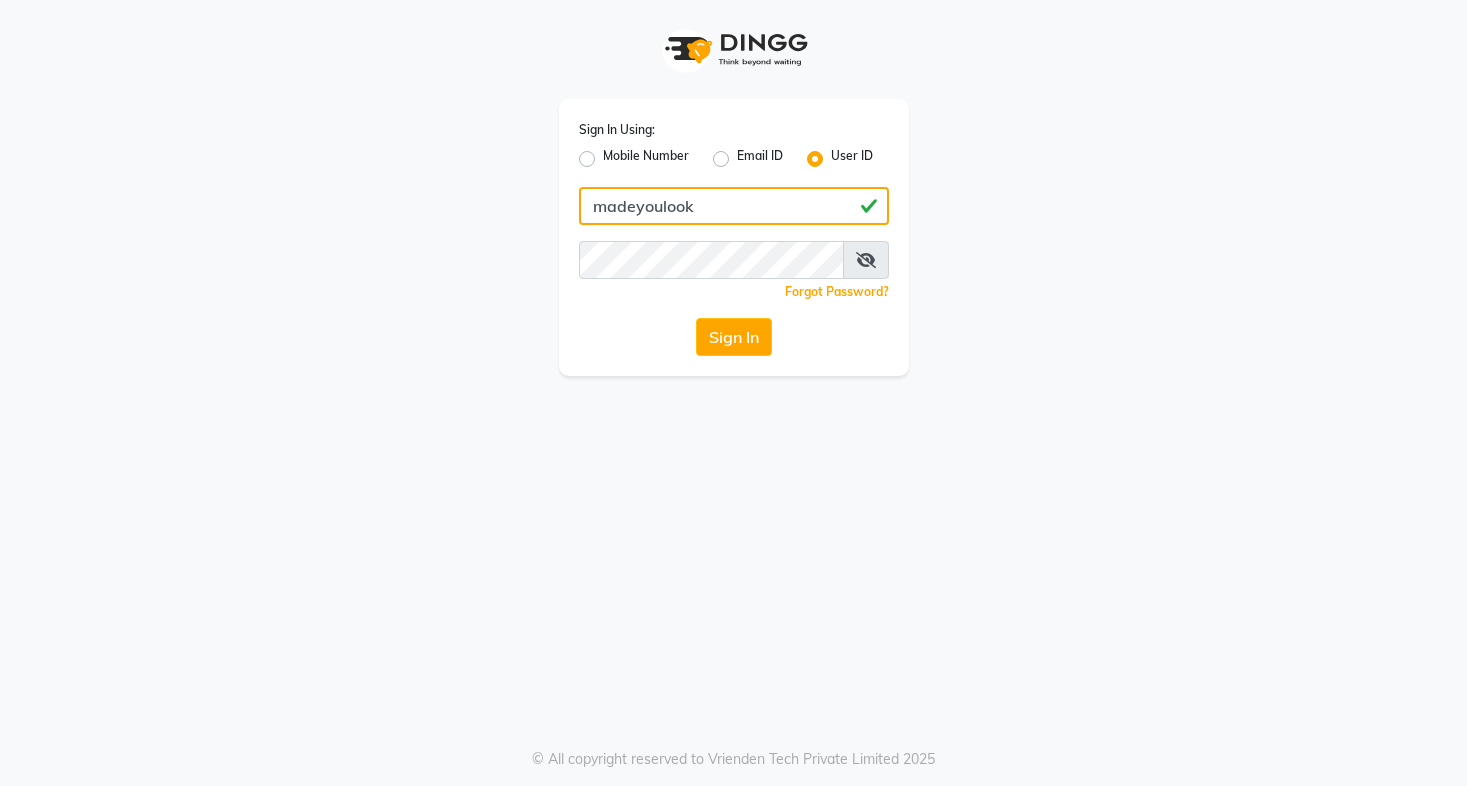 type on "madeyoulook" 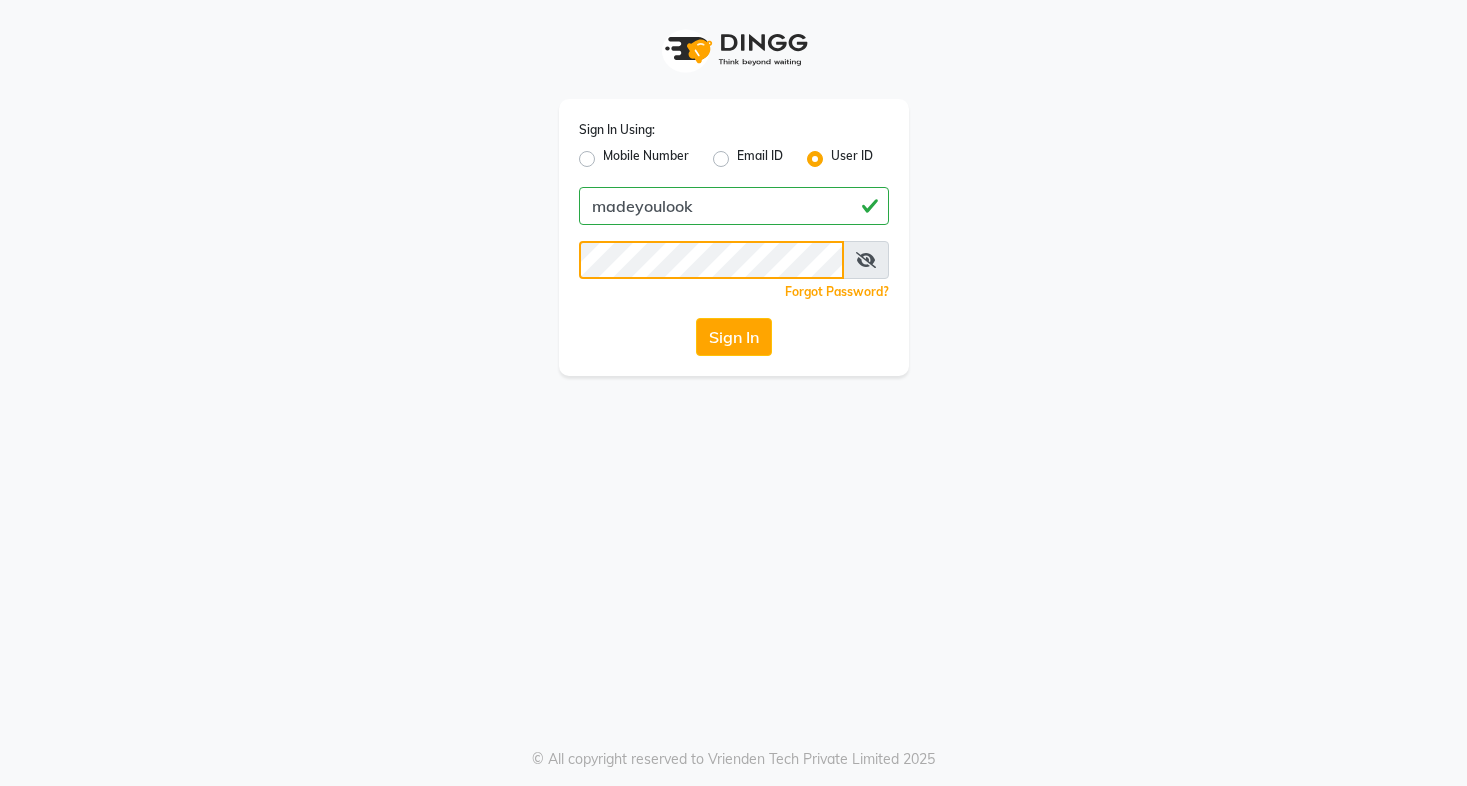 click on "Sign In" 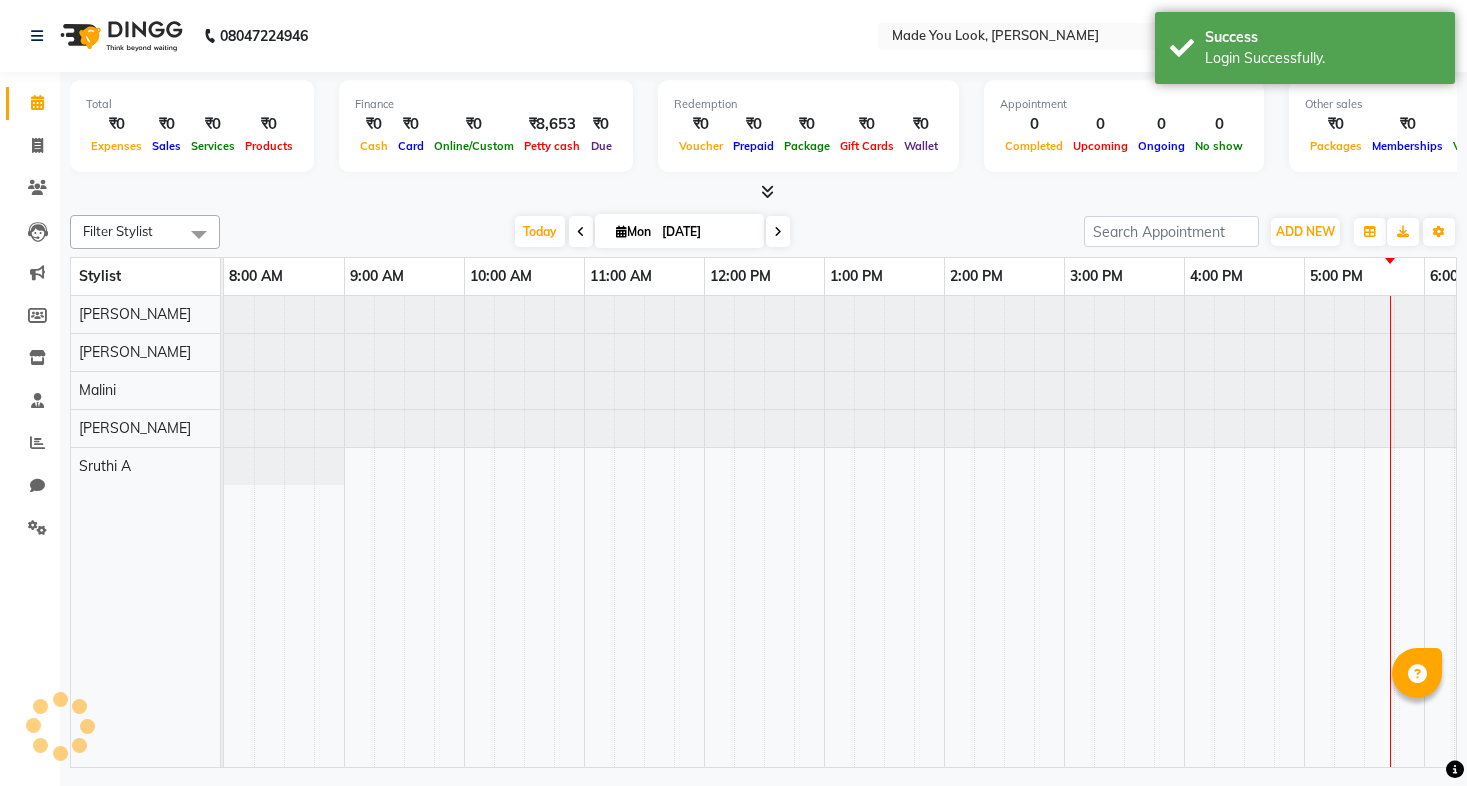 scroll, scrollTop: 0, scrollLeft: 328, axis: horizontal 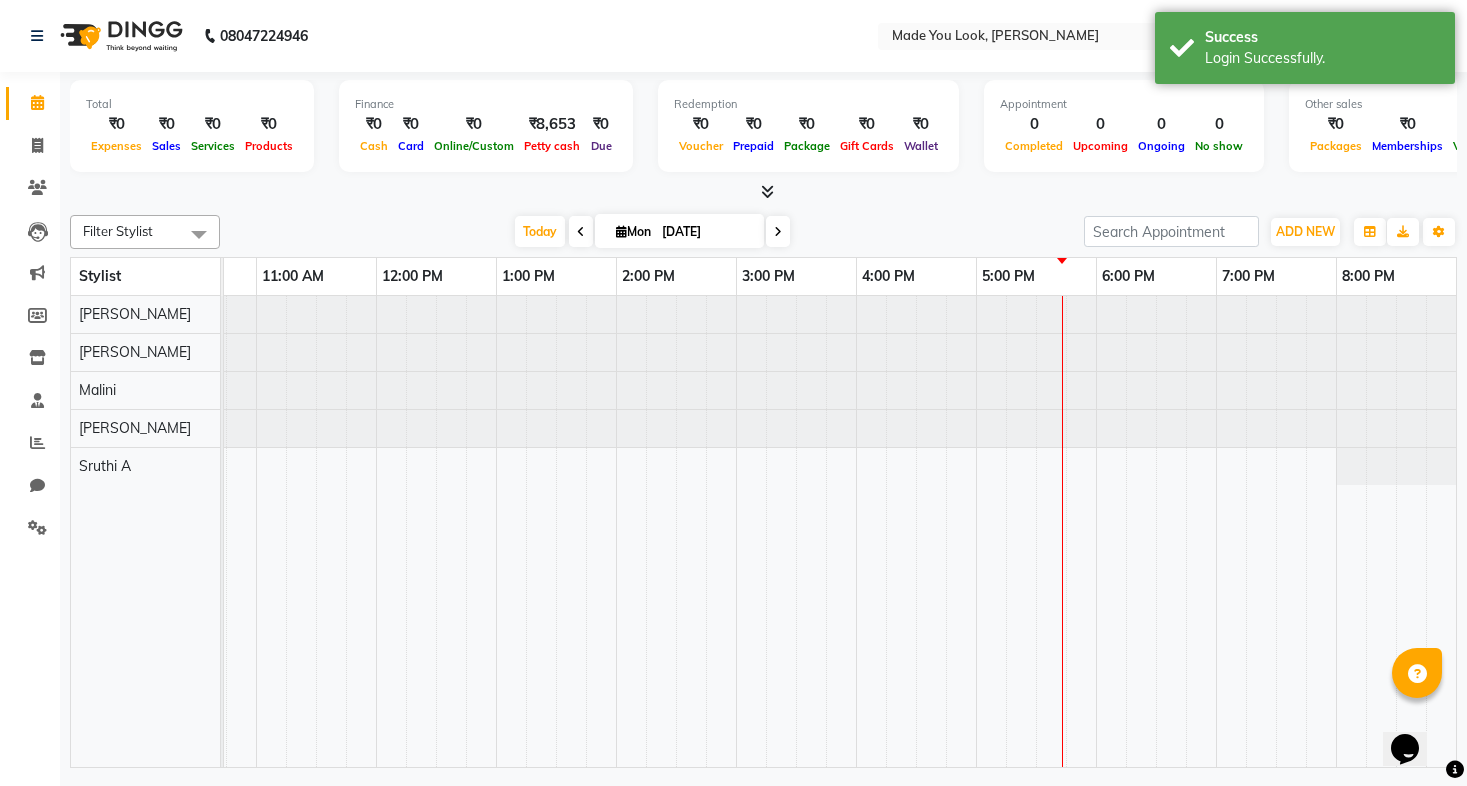 click at bounding box center (778, 231) 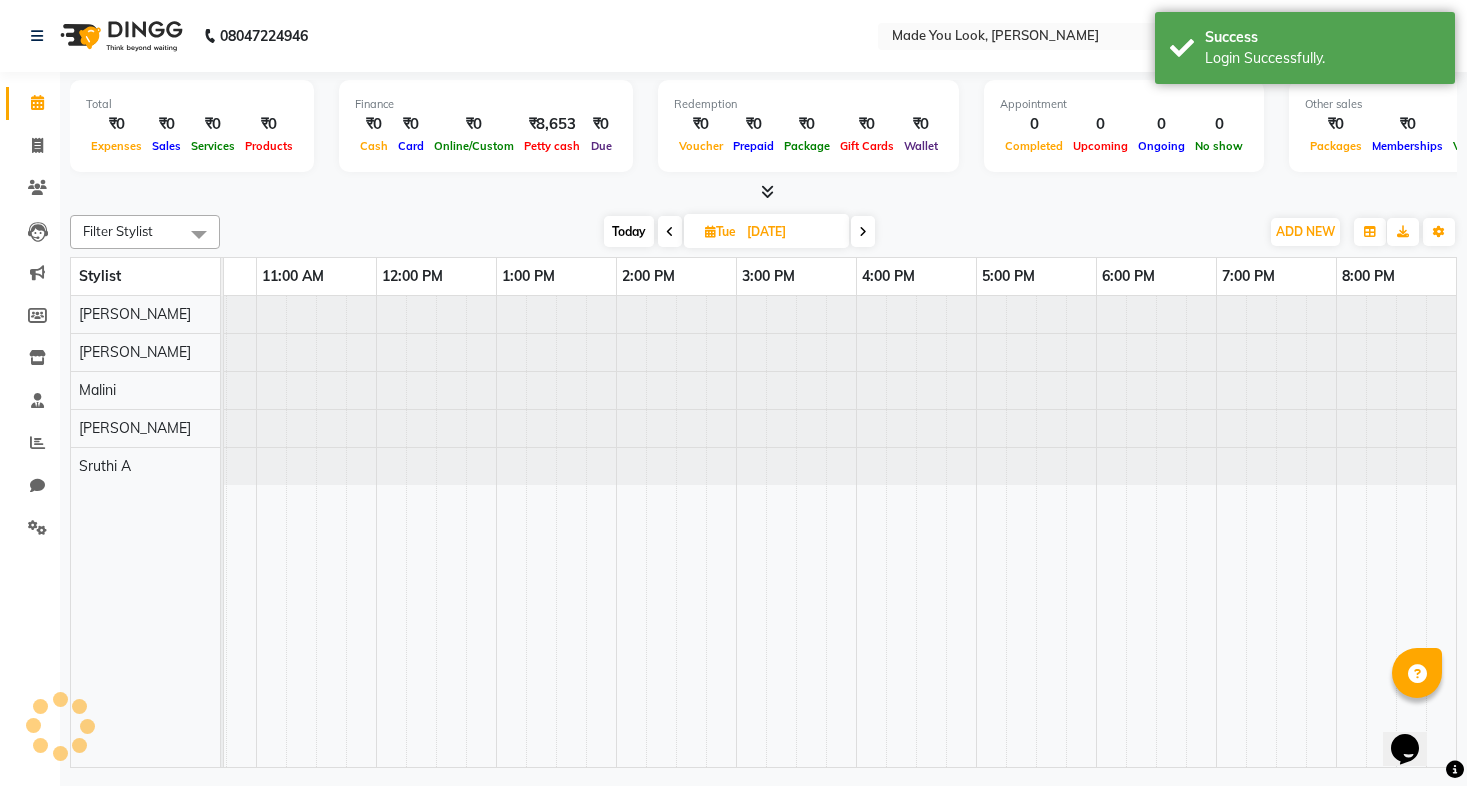 scroll, scrollTop: 0, scrollLeft: 328, axis: horizontal 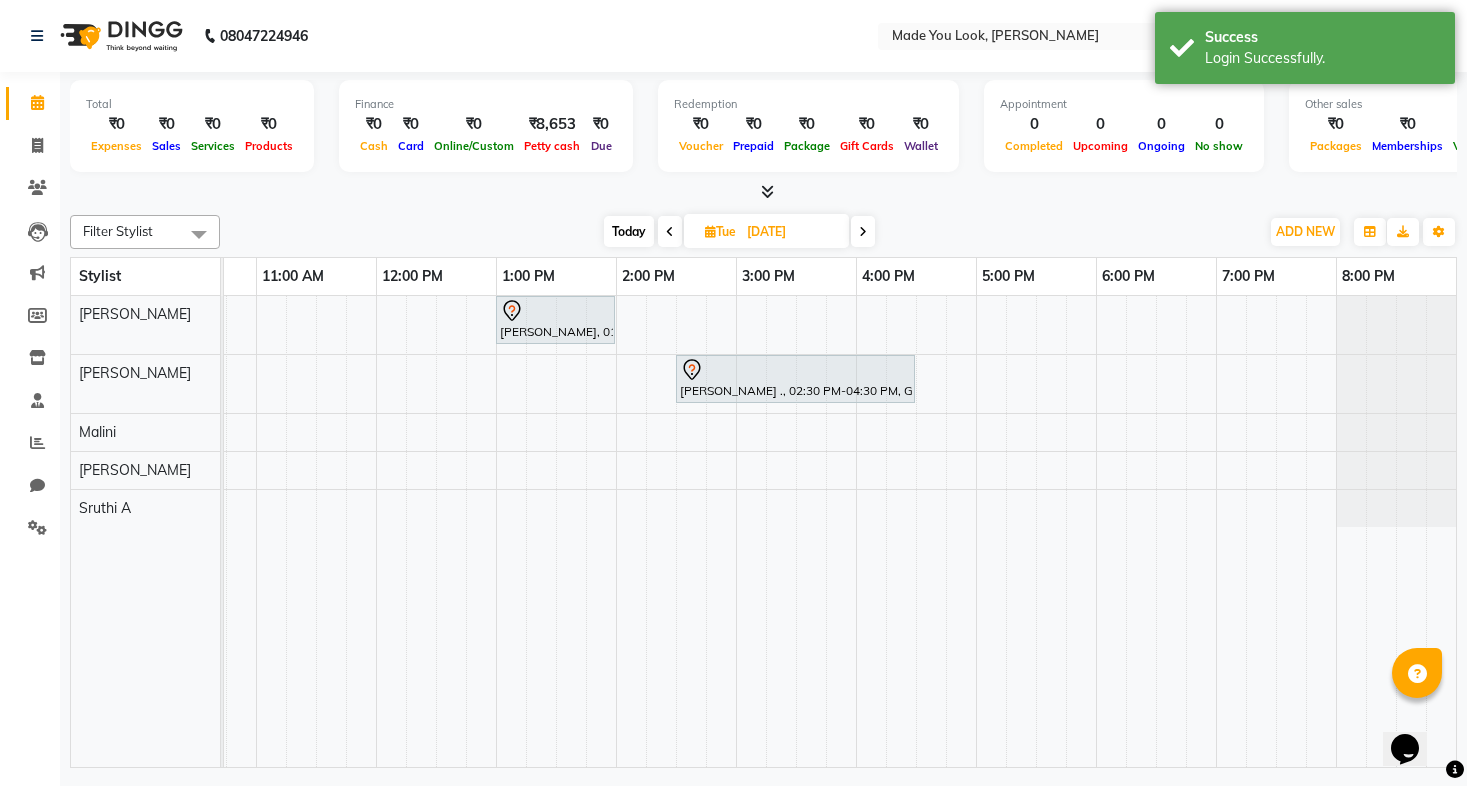 click at bounding box center (863, 231) 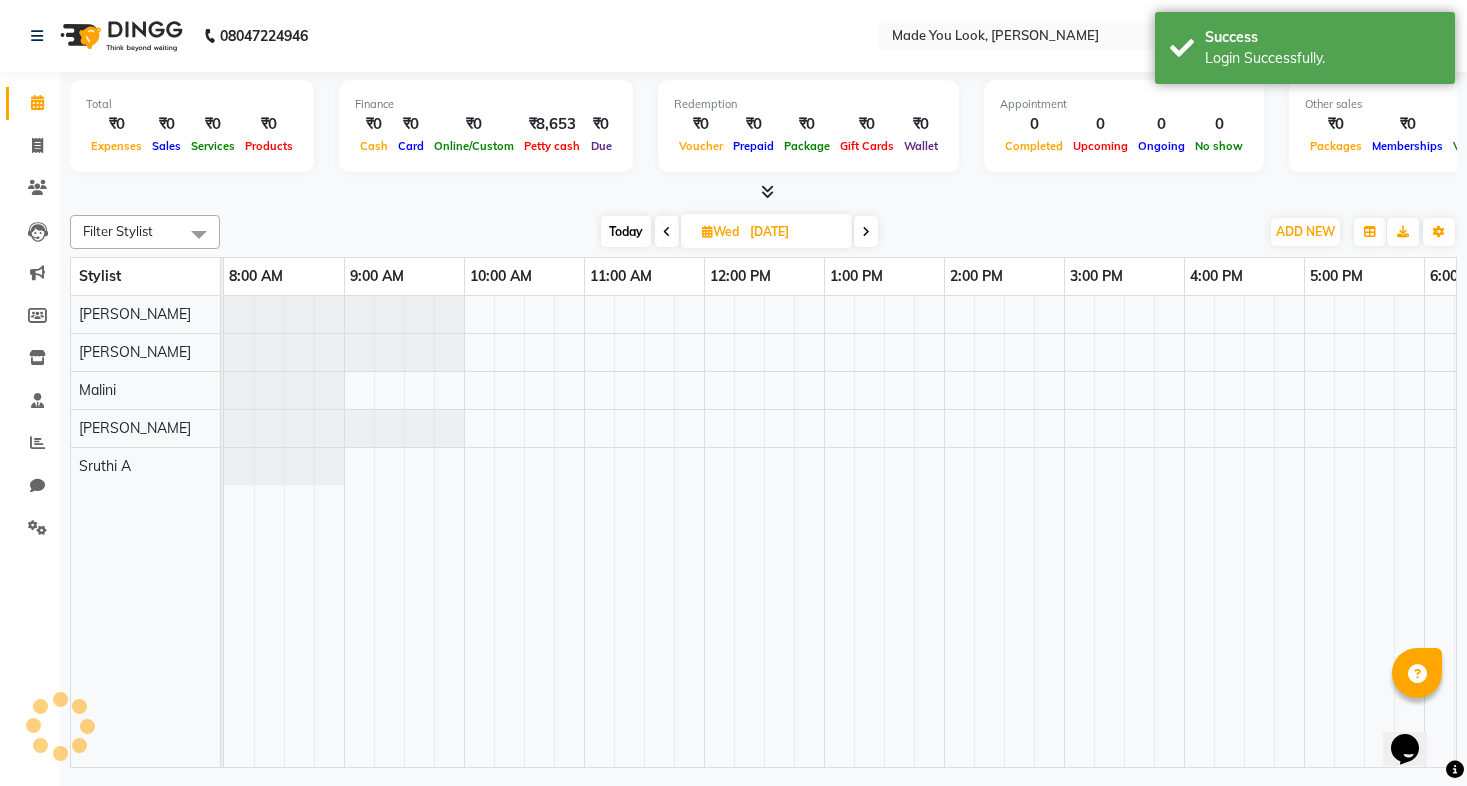 scroll, scrollTop: 0, scrollLeft: 328, axis: horizontal 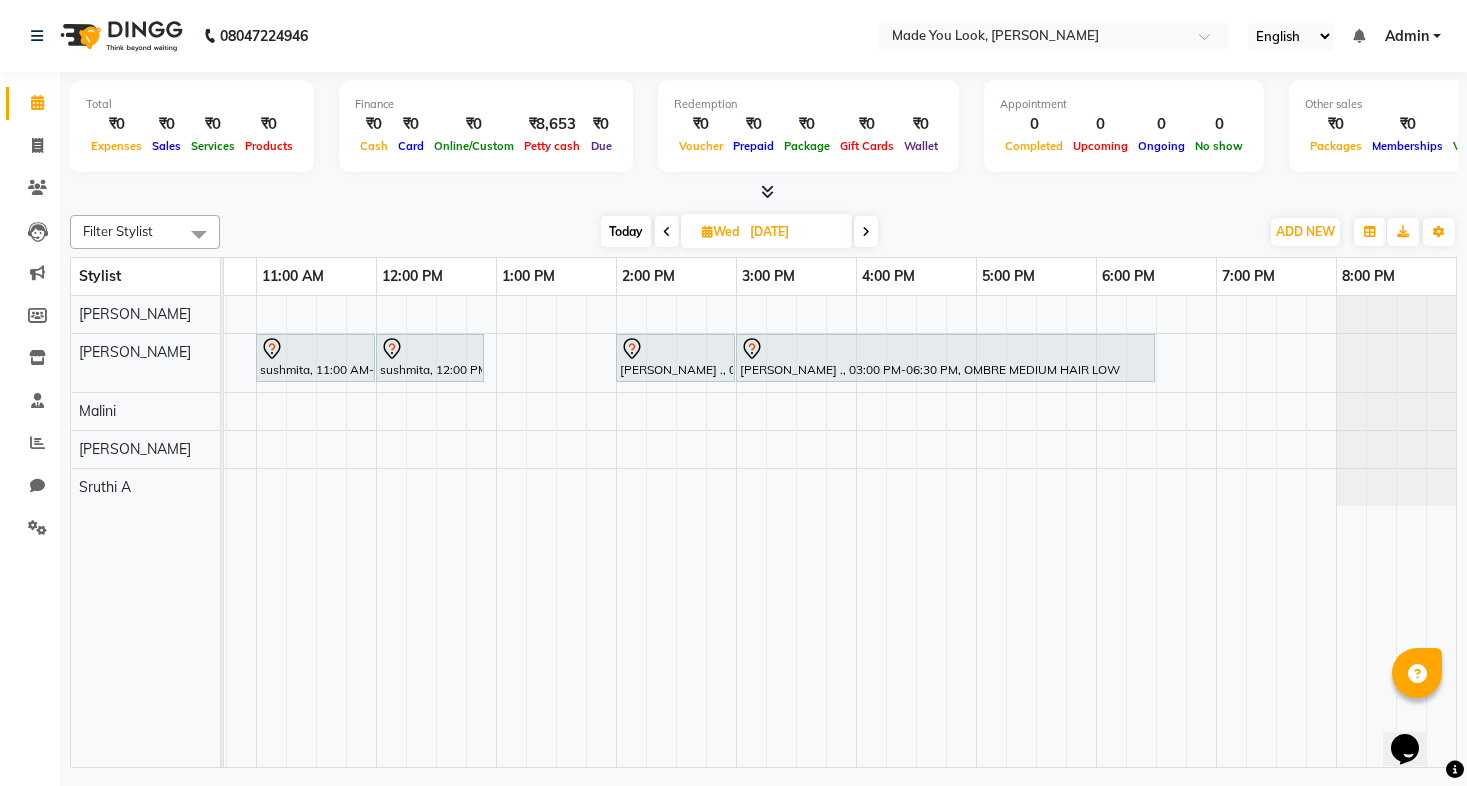 click at bounding box center [866, 231] 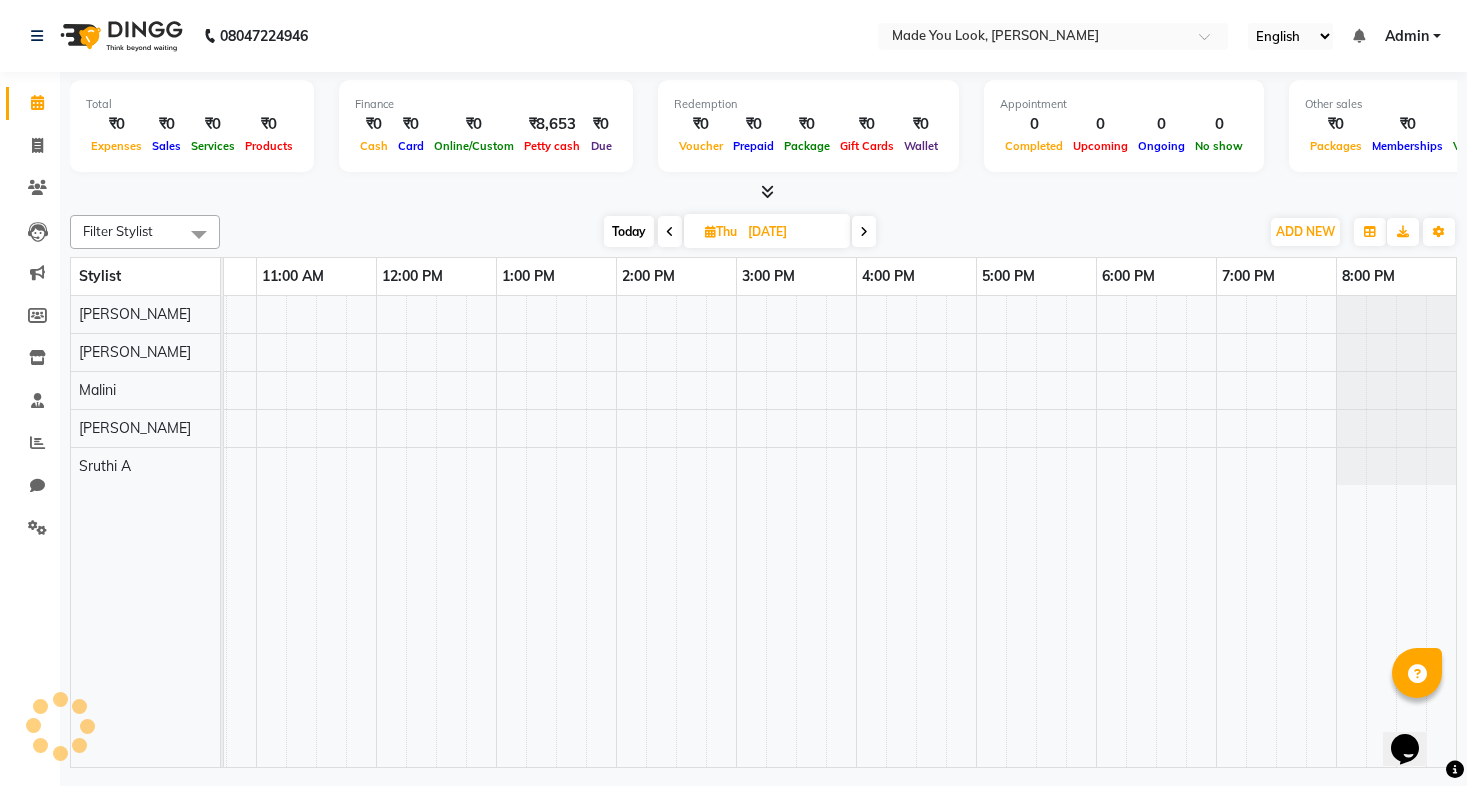 scroll, scrollTop: 0, scrollLeft: 328, axis: horizontal 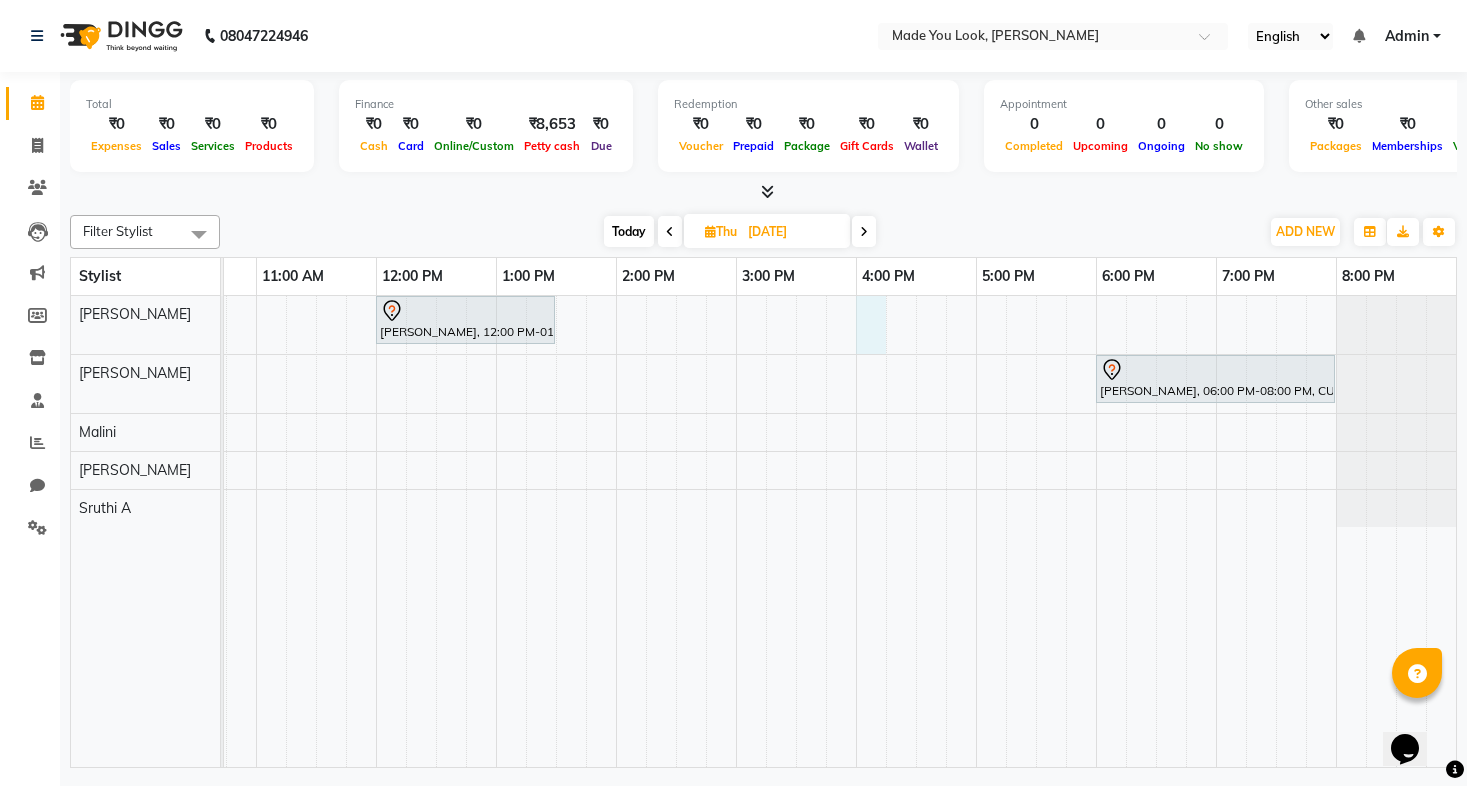 click on "[PERSON_NAME], 12:00 PM-01:30 PM, CURL-CUT ABOVE SHOULDER [PERSON_NAME]             [PERSON_NAME], 06:00 PM-08:00 PM, CURL-CUT MID BACK PALLAVI" at bounding box center [676, 531] 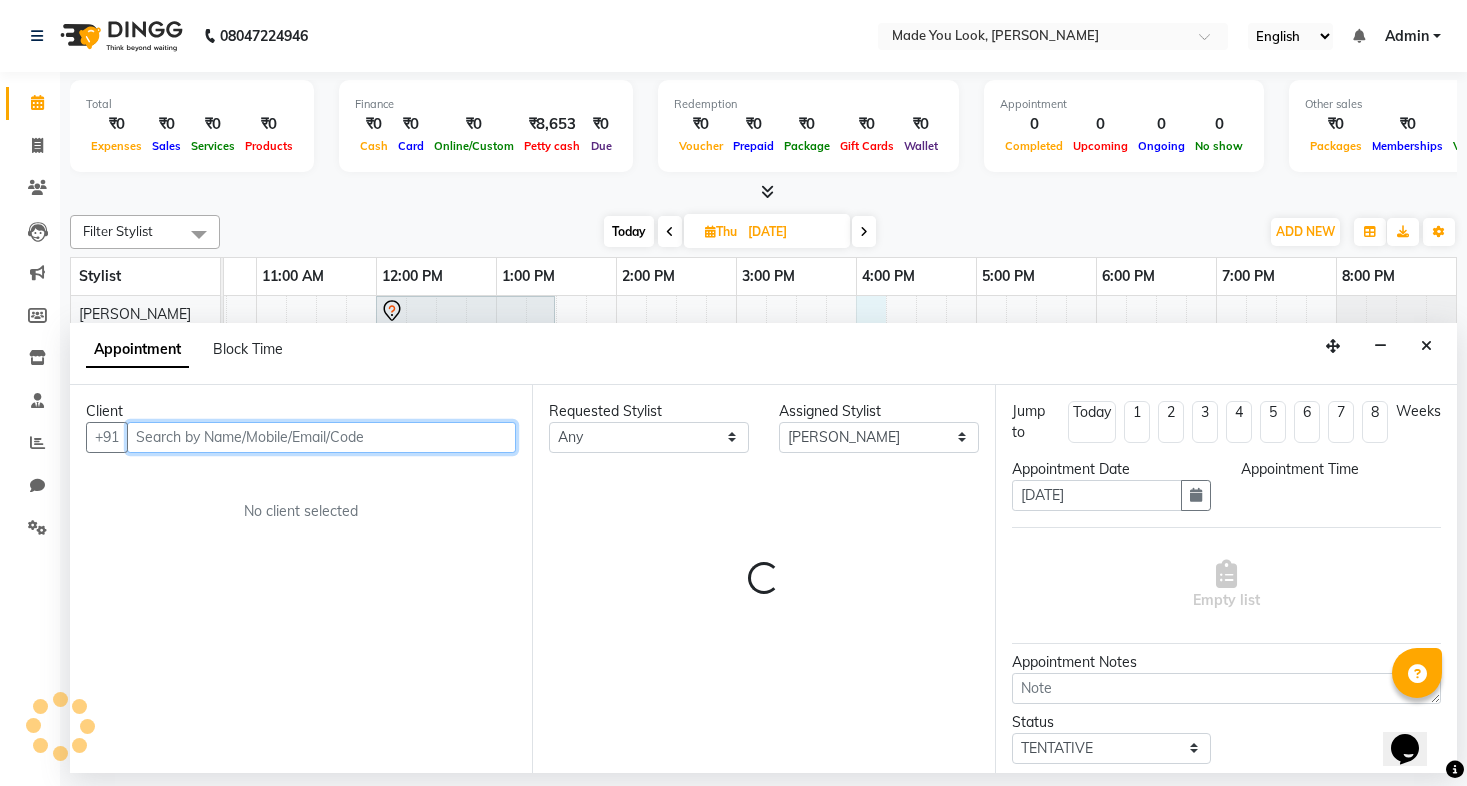 select on "960" 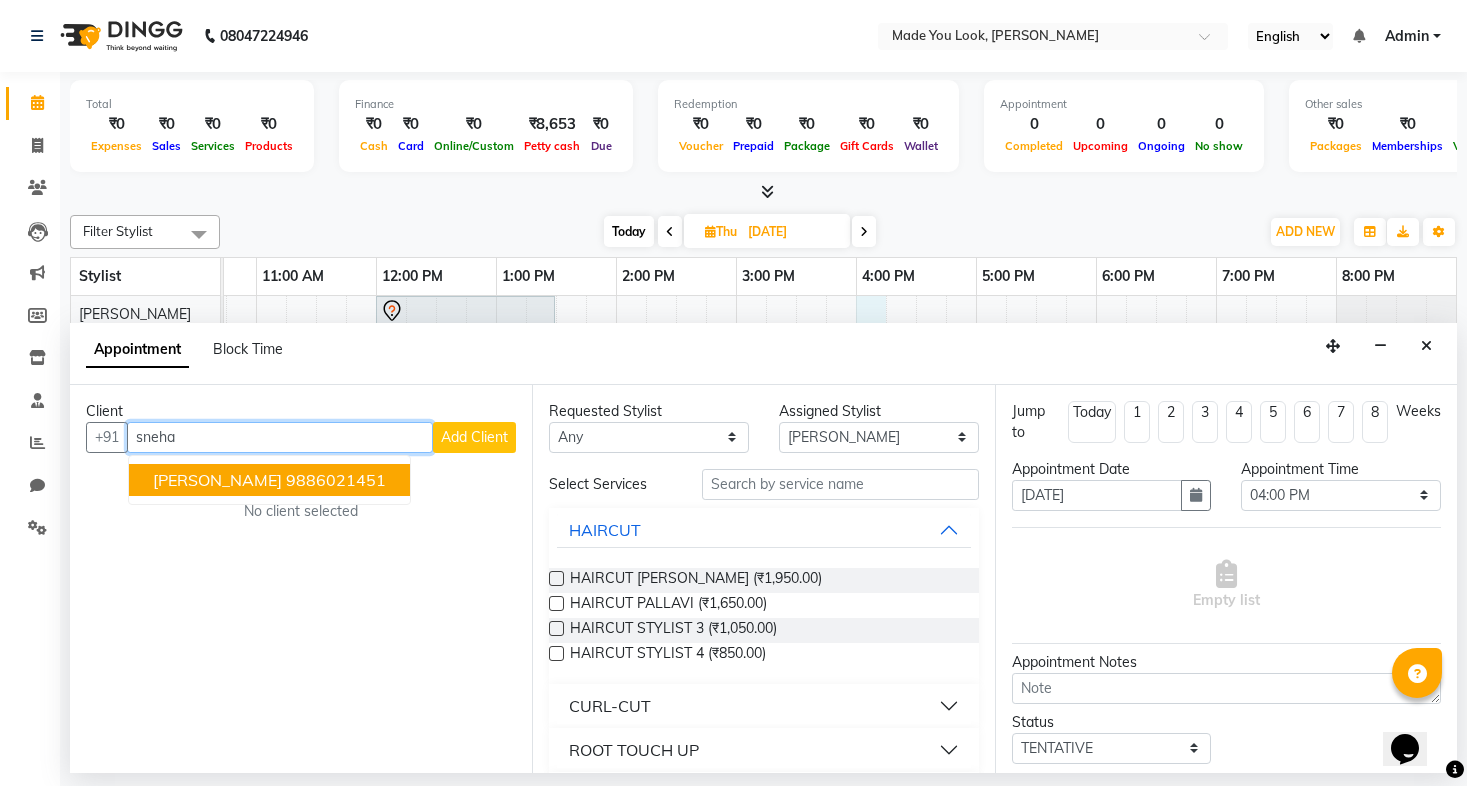 click on "[PERSON_NAME]  9886021451" at bounding box center (269, 480) 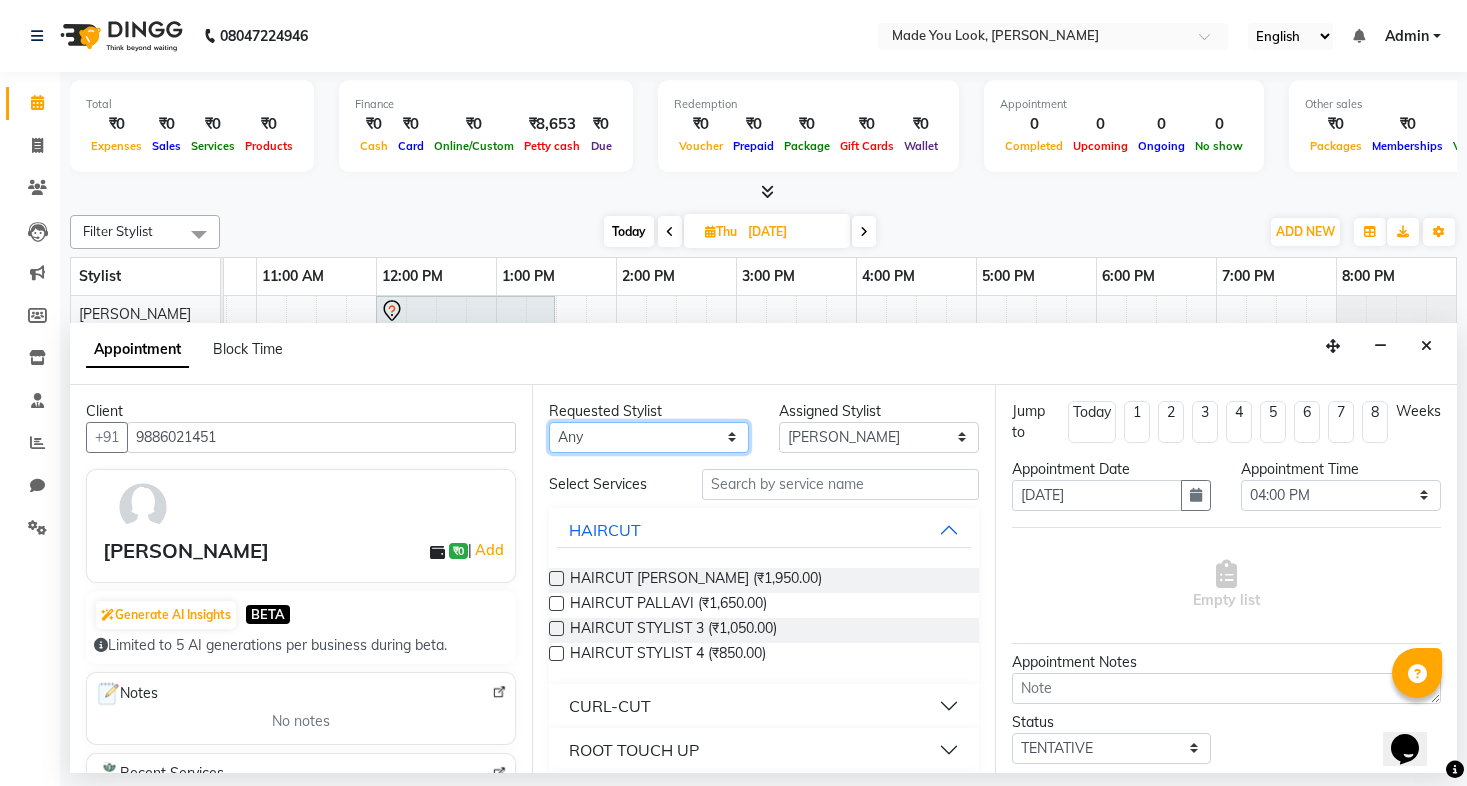 select on "83312" 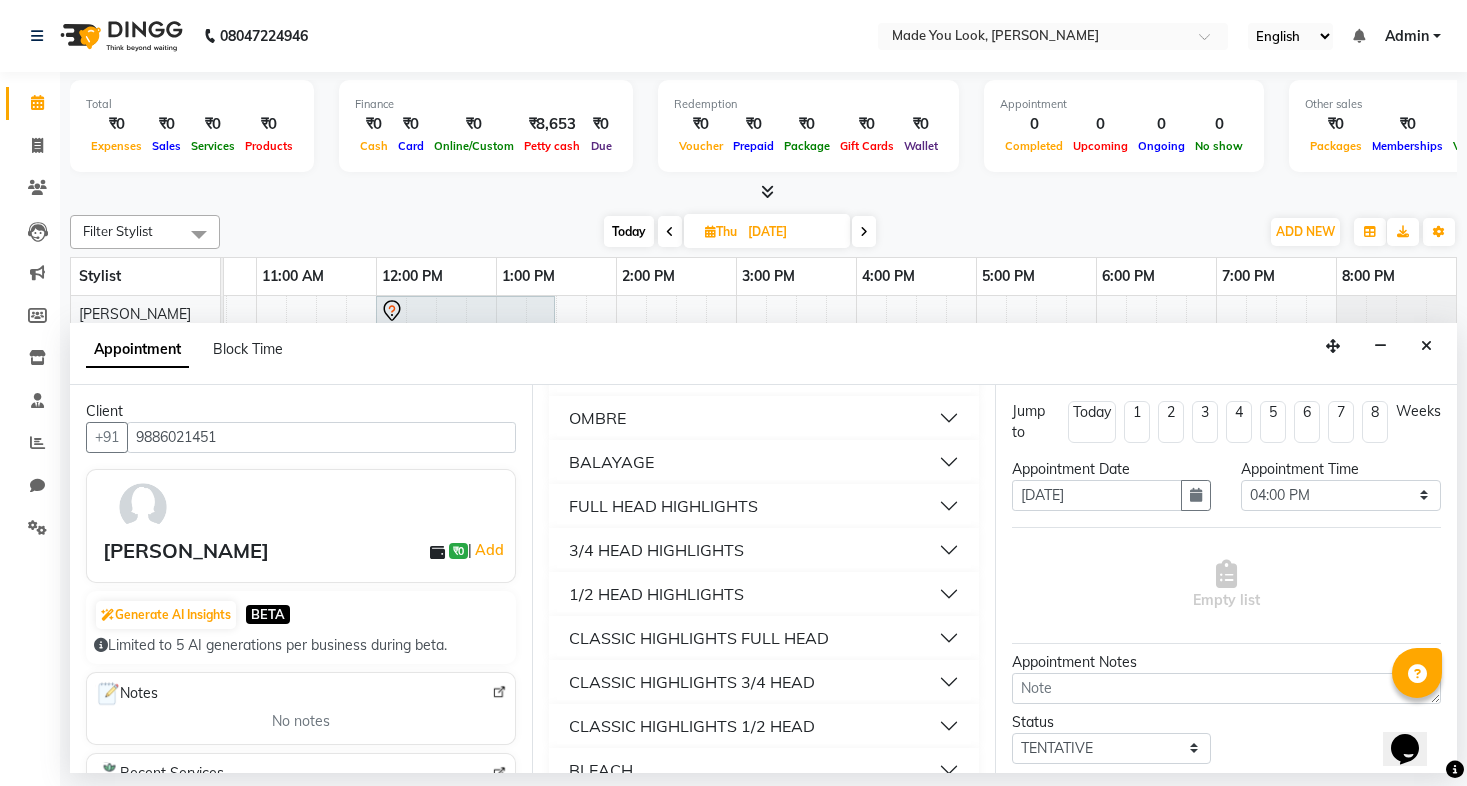 scroll, scrollTop: 427, scrollLeft: 0, axis: vertical 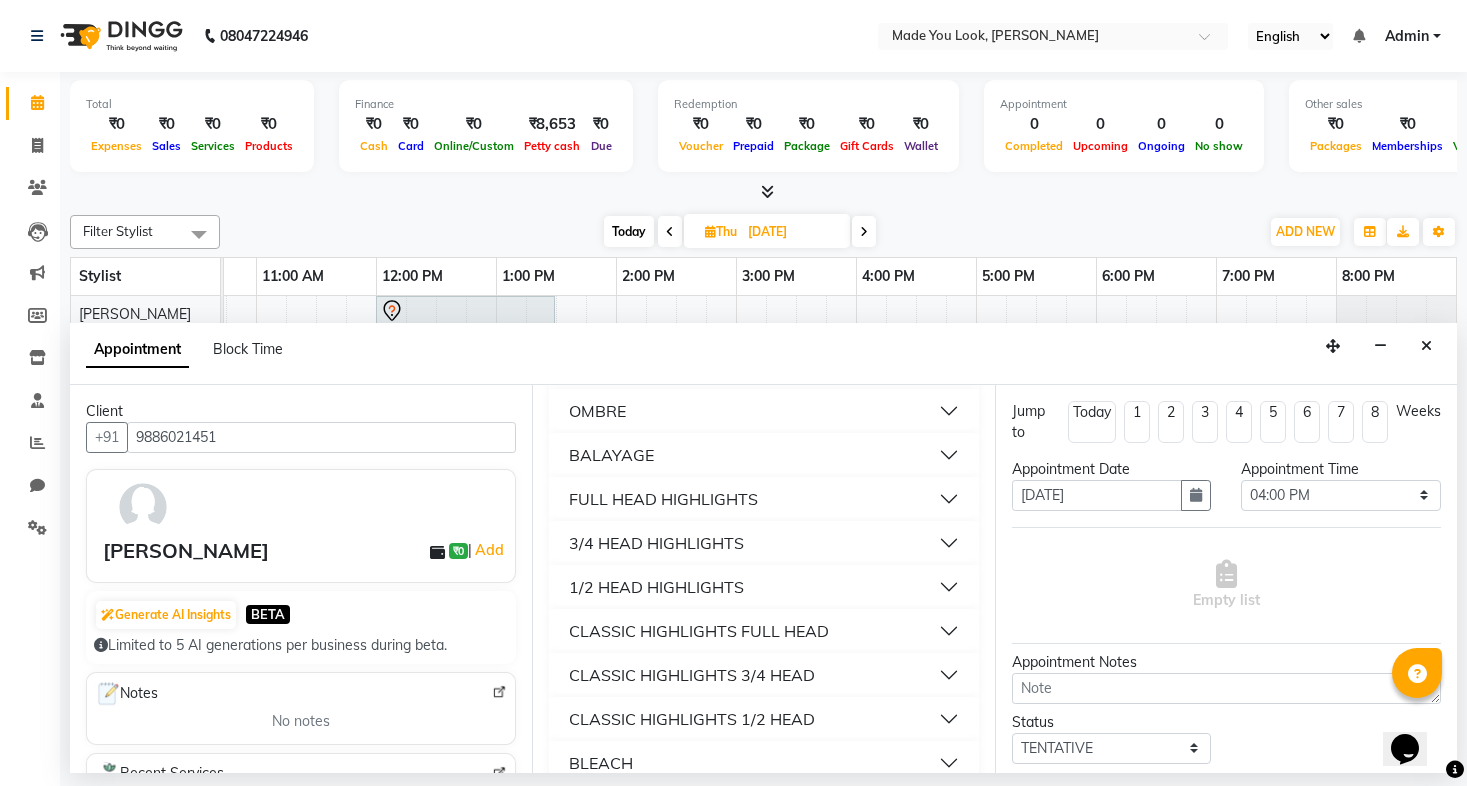 click on "CLASSIC HIGHLIGHTS FULL HEAD" at bounding box center (699, 631) 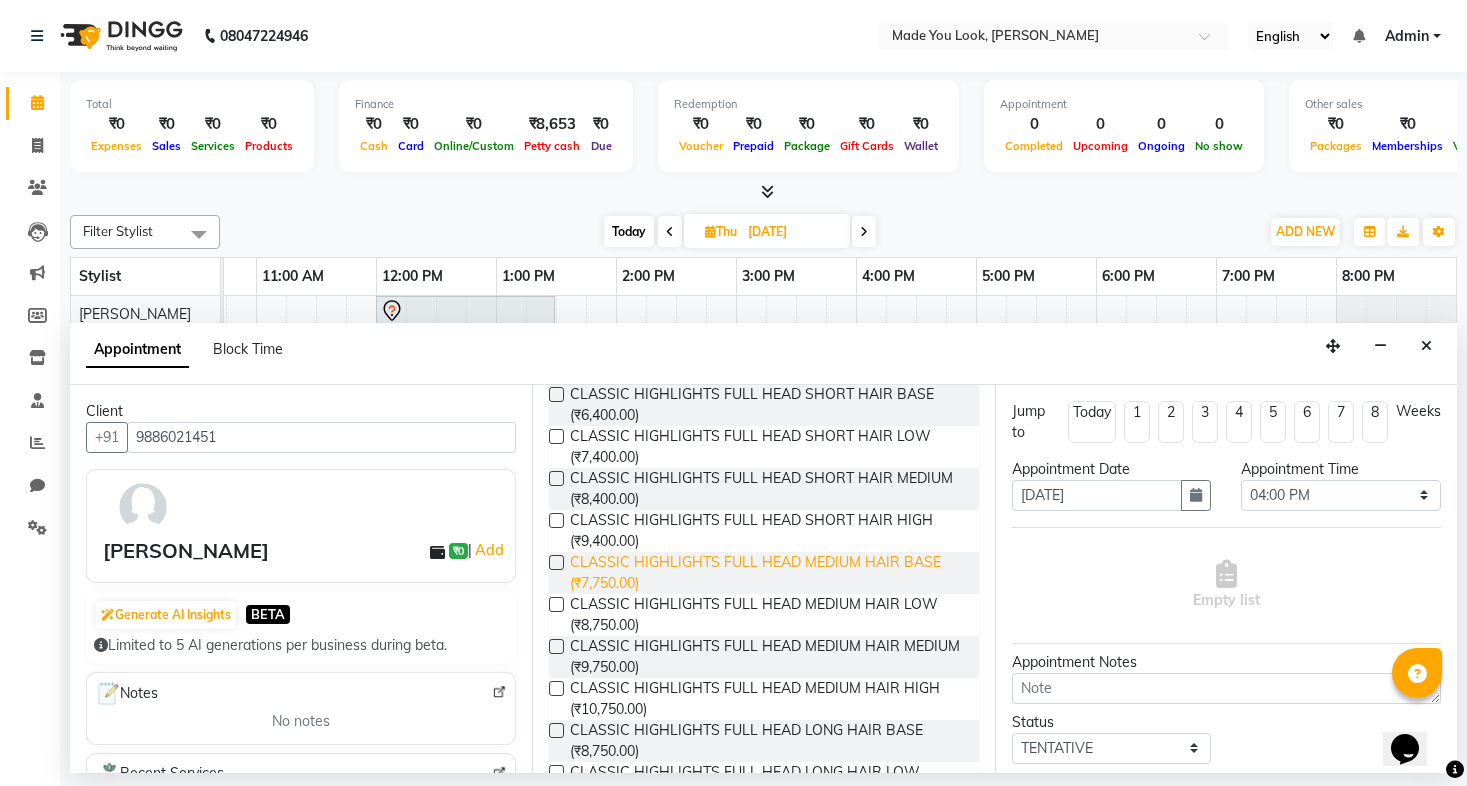 scroll, scrollTop: 716, scrollLeft: 0, axis: vertical 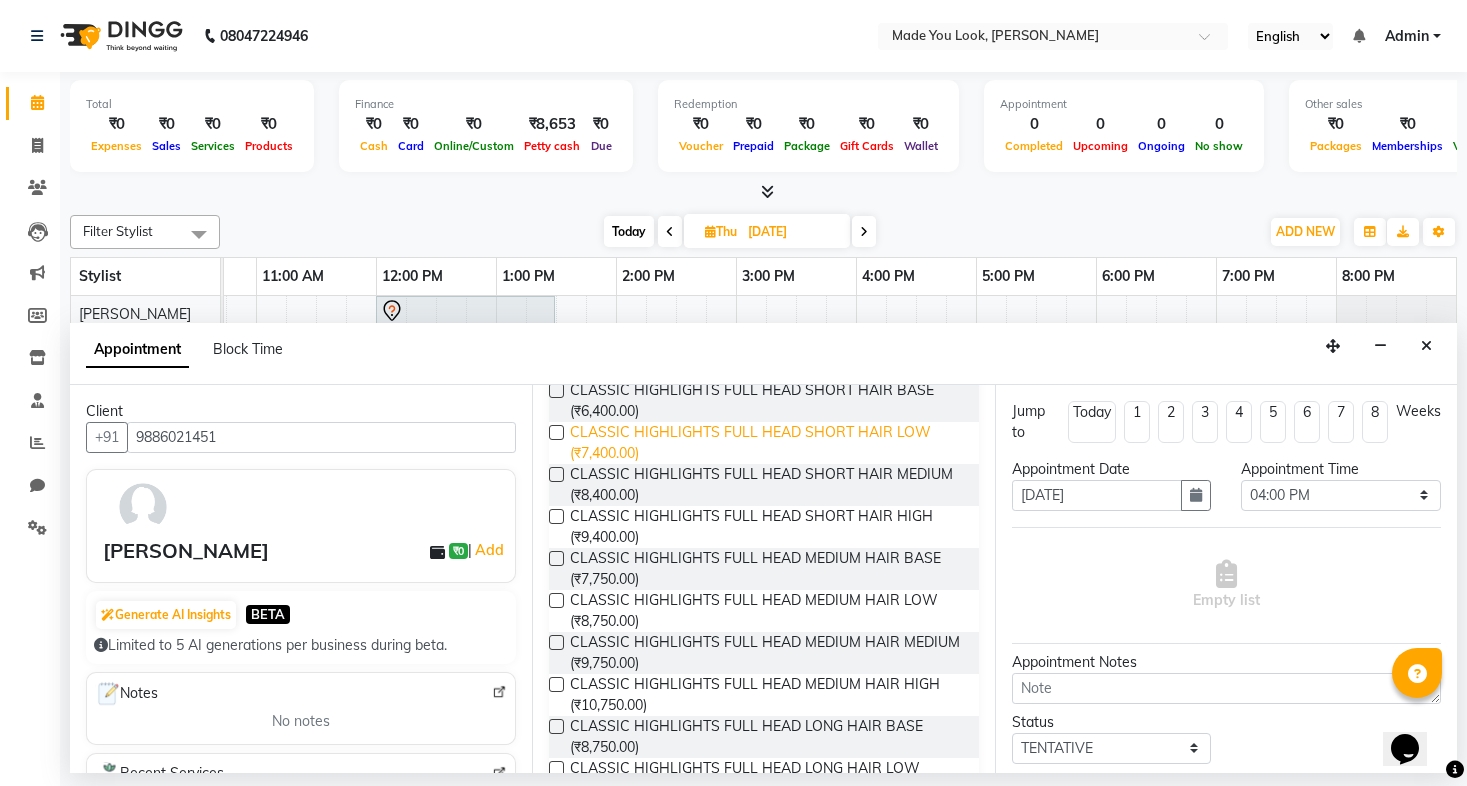 click on "CLASSIC HIGHLIGHTS FULL HEAD SHORT HAIR LOW (₹7,400.00)" at bounding box center [766, 443] 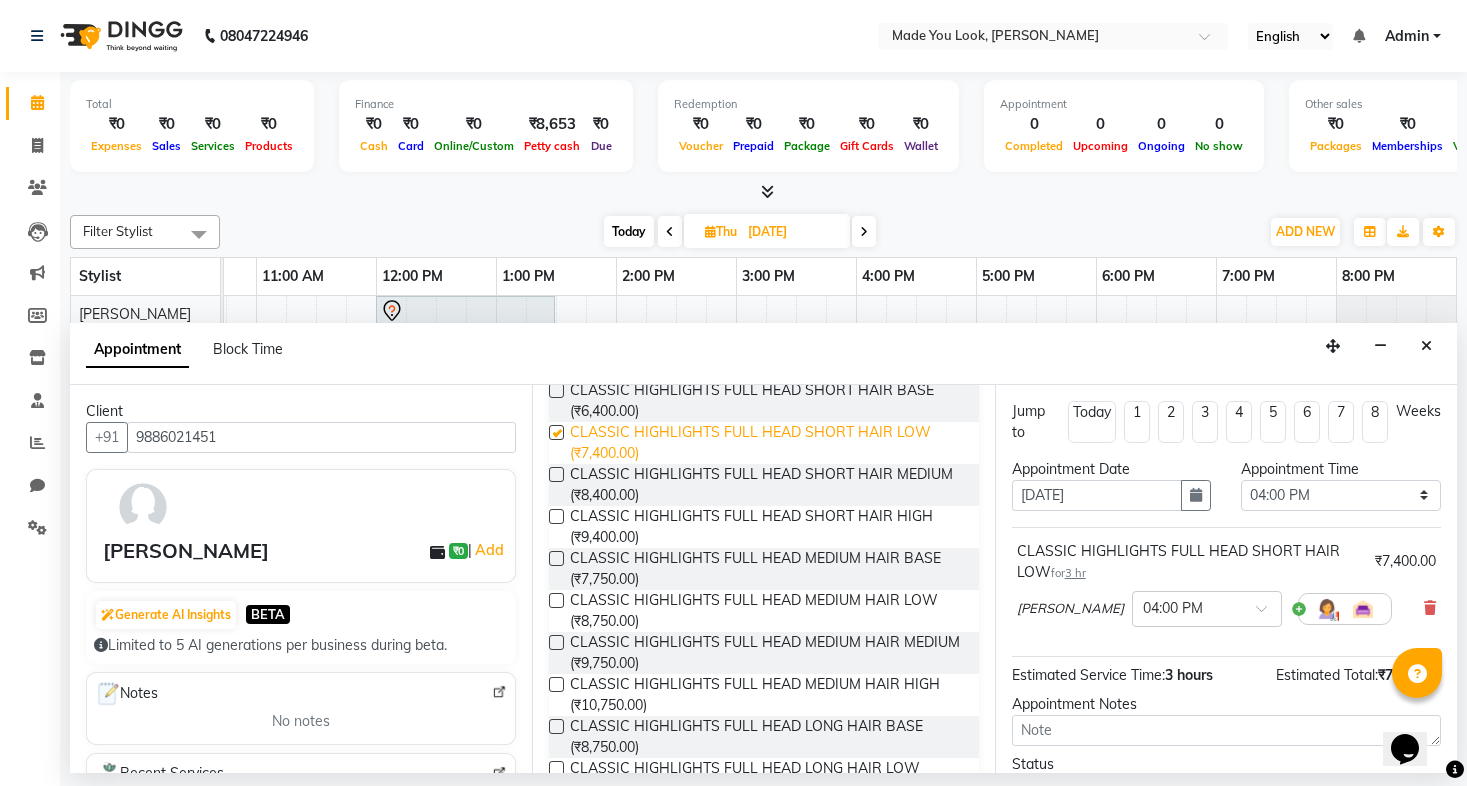 checkbox on "false" 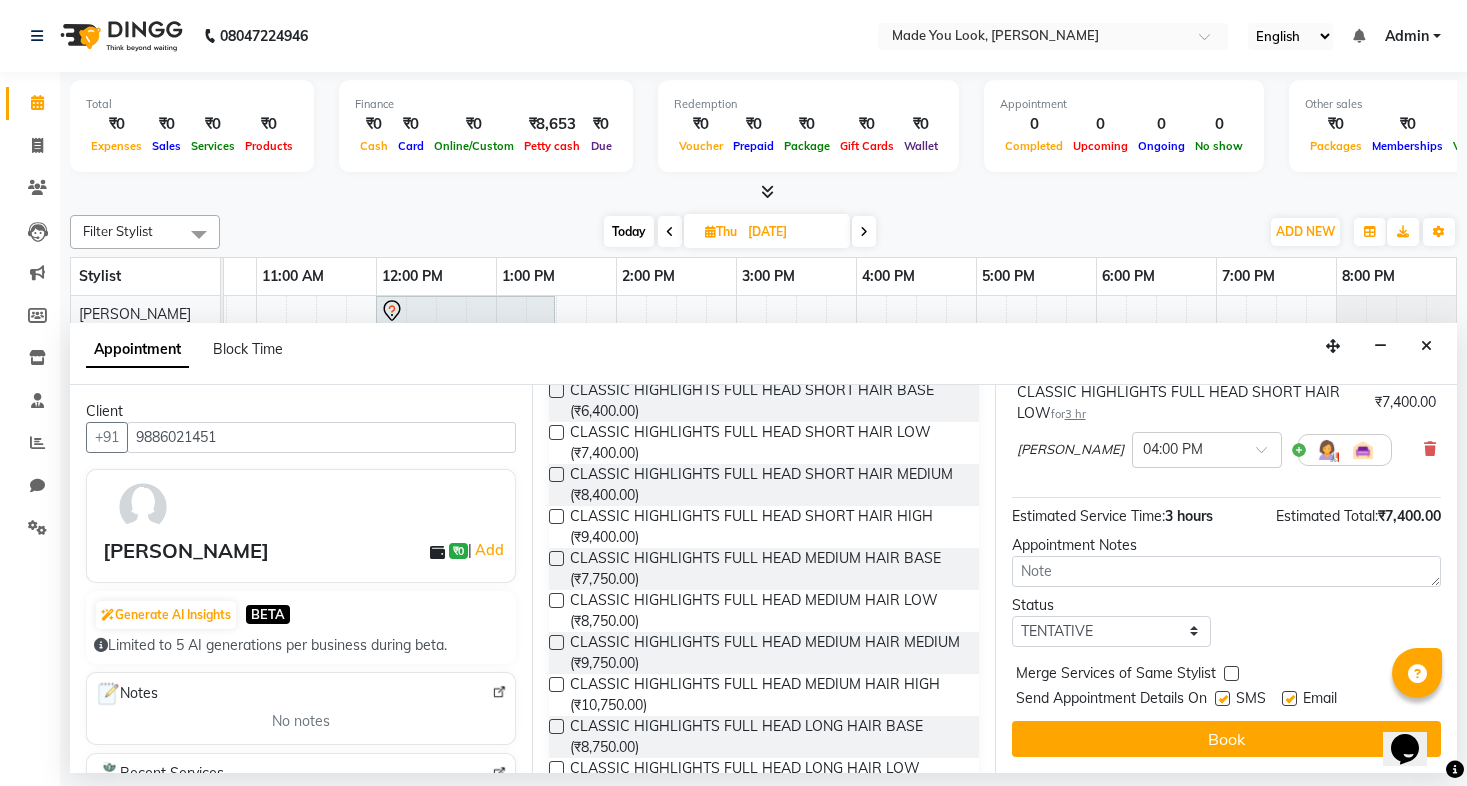 scroll, scrollTop: 159, scrollLeft: 0, axis: vertical 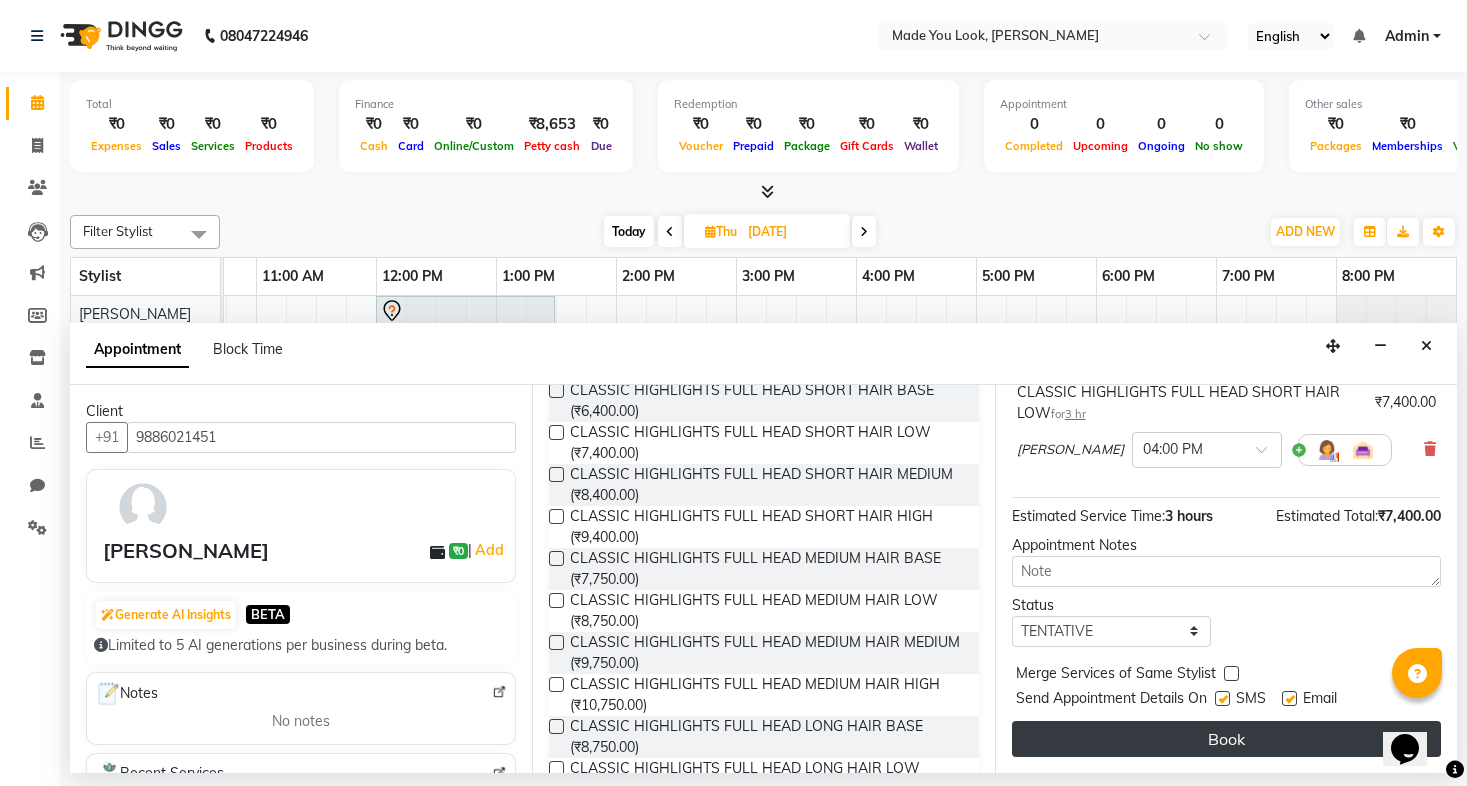 click on "Book" at bounding box center [1226, 739] 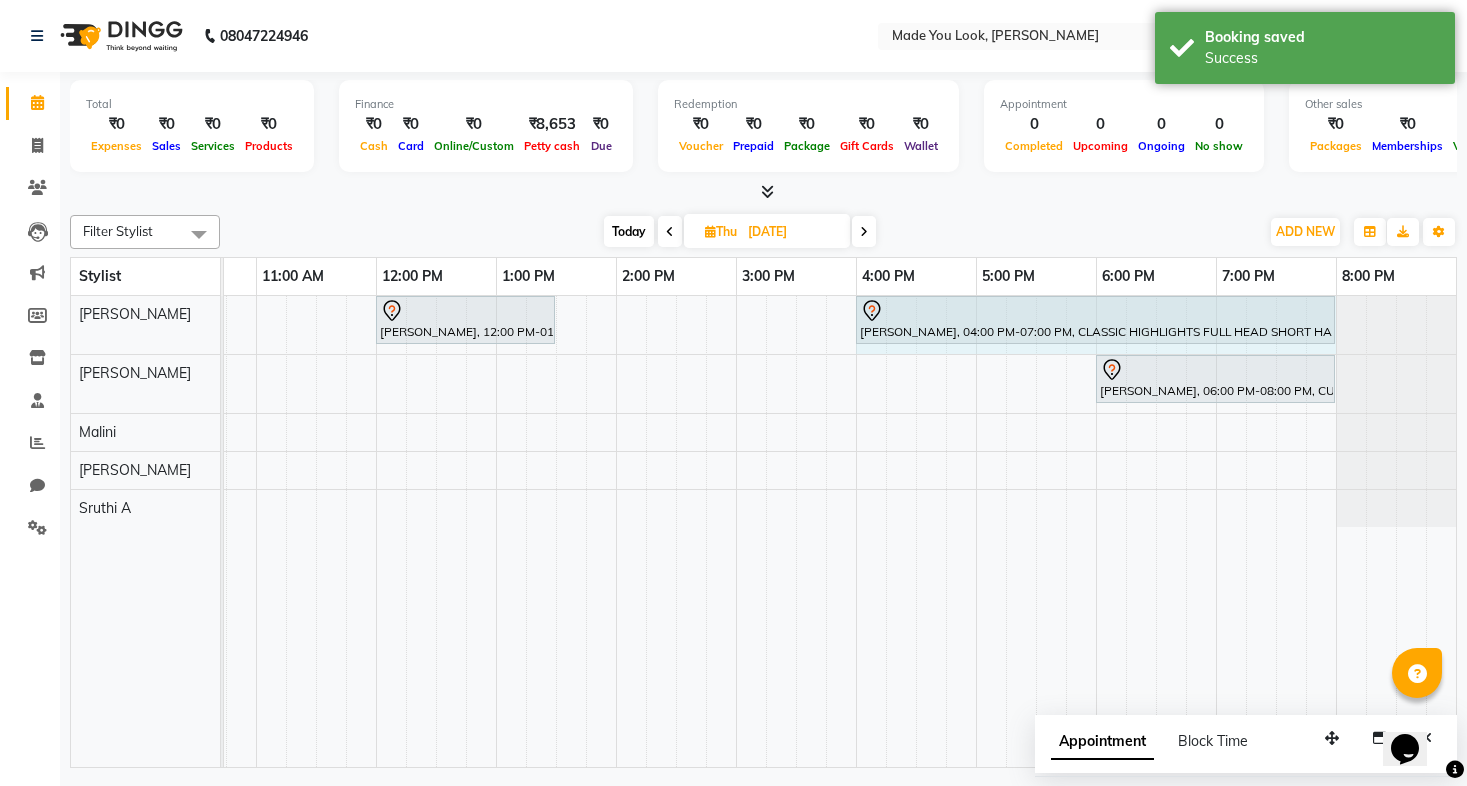 drag, startPoint x: 1213, startPoint y: 312, endPoint x: 1318, endPoint y: 322, distance: 105.47511 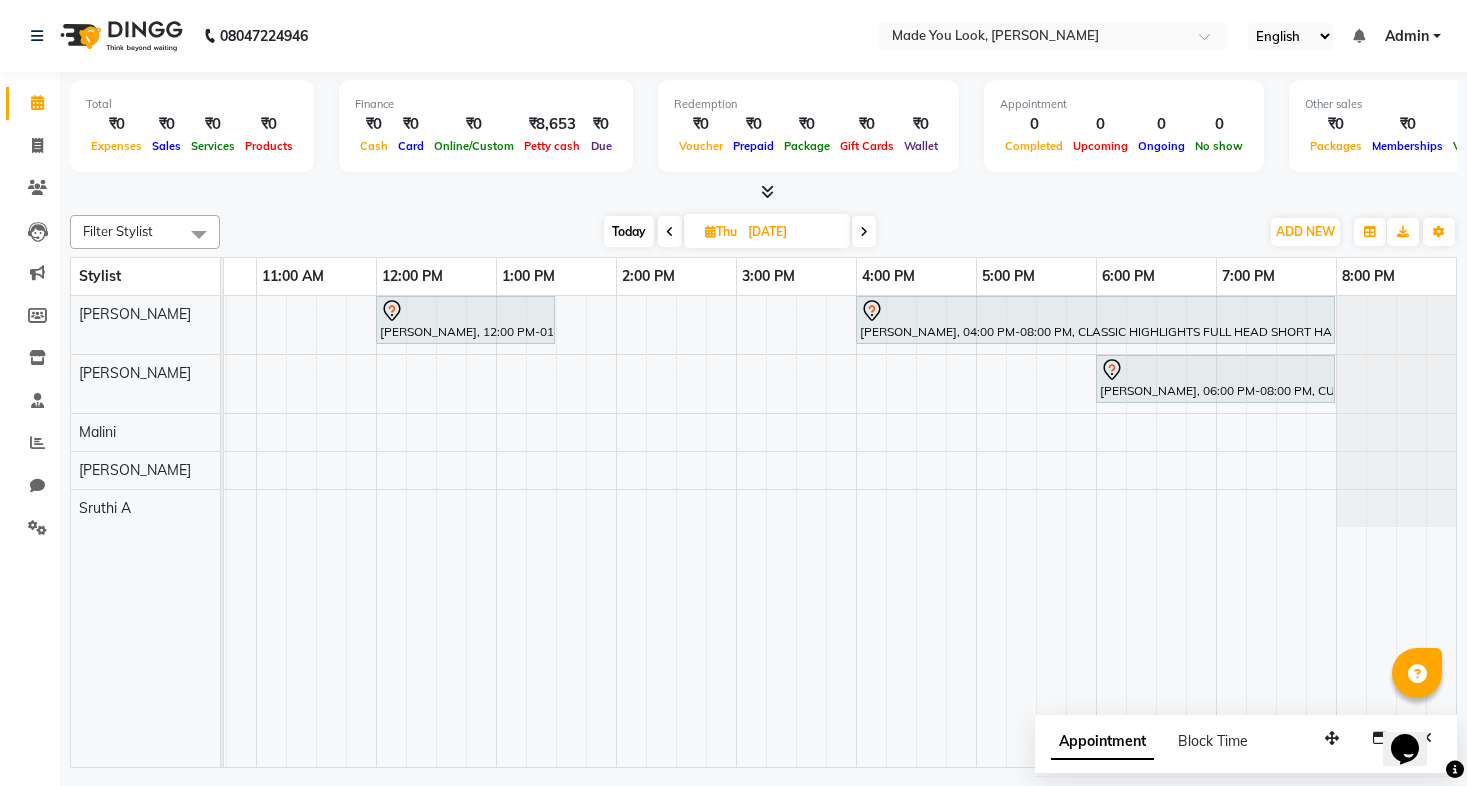 click at bounding box center [670, 231] 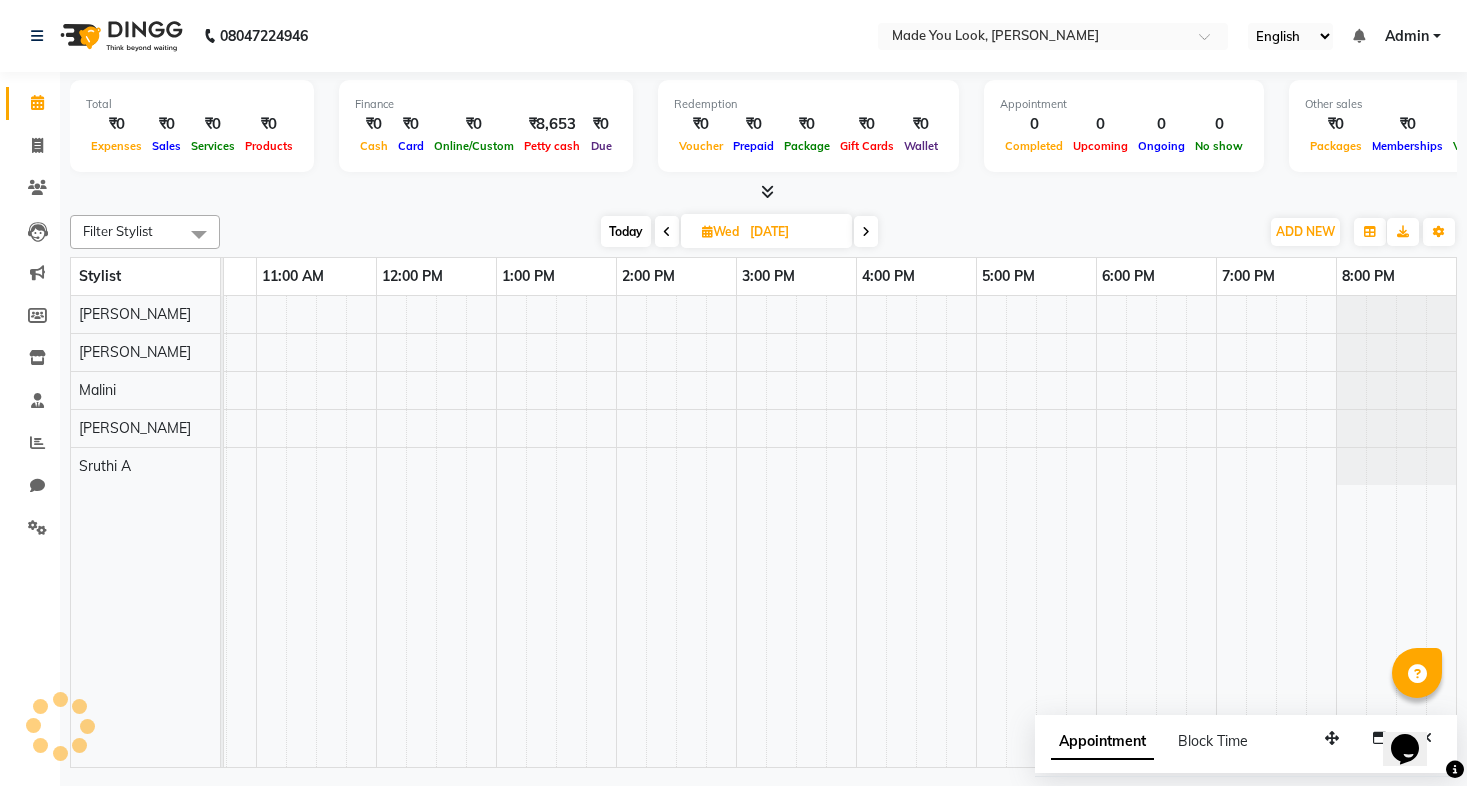 scroll, scrollTop: 0, scrollLeft: 328, axis: horizontal 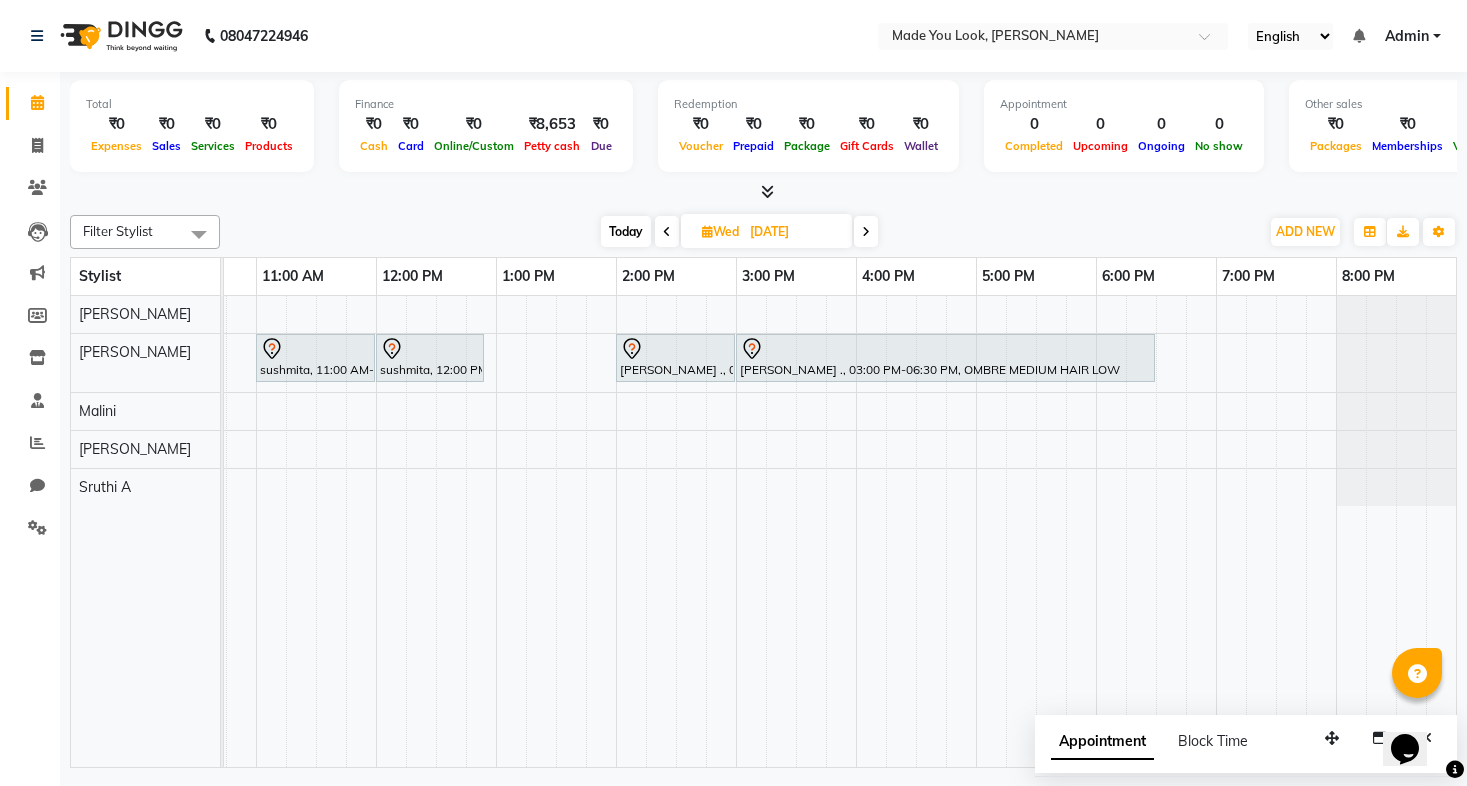 click at bounding box center (667, 231) 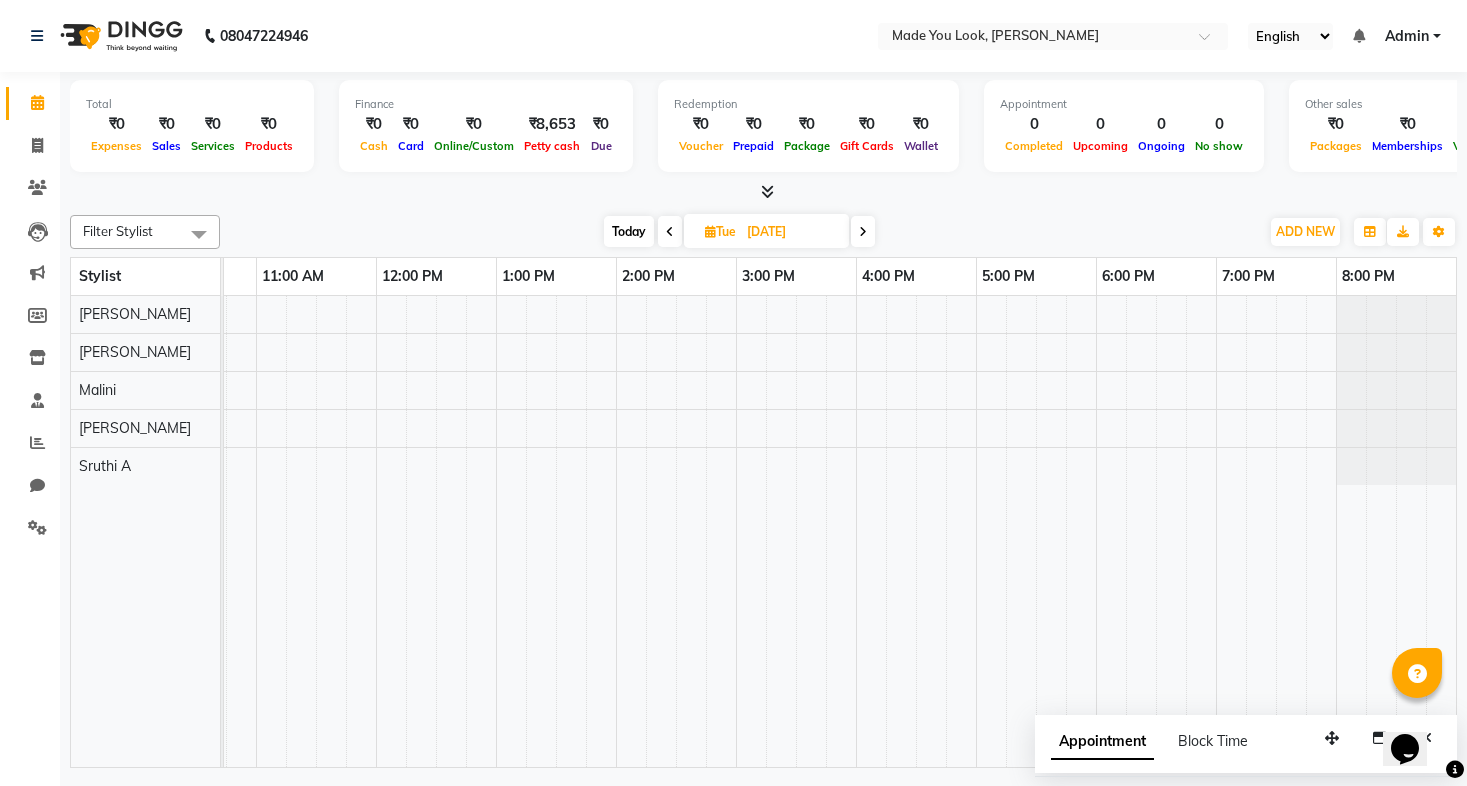 scroll, scrollTop: 0, scrollLeft: 328, axis: horizontal 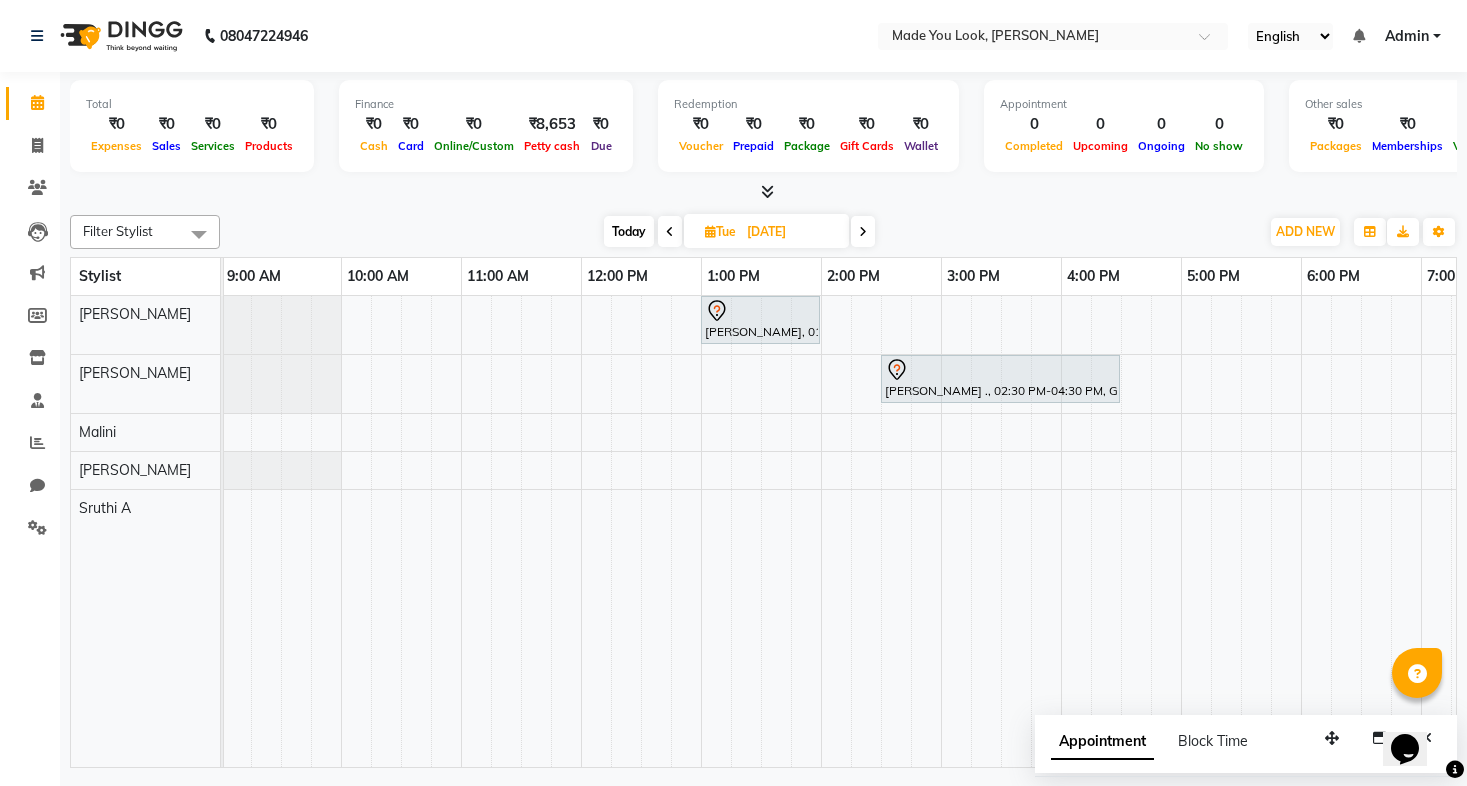 click at bounding box center (863, 232) 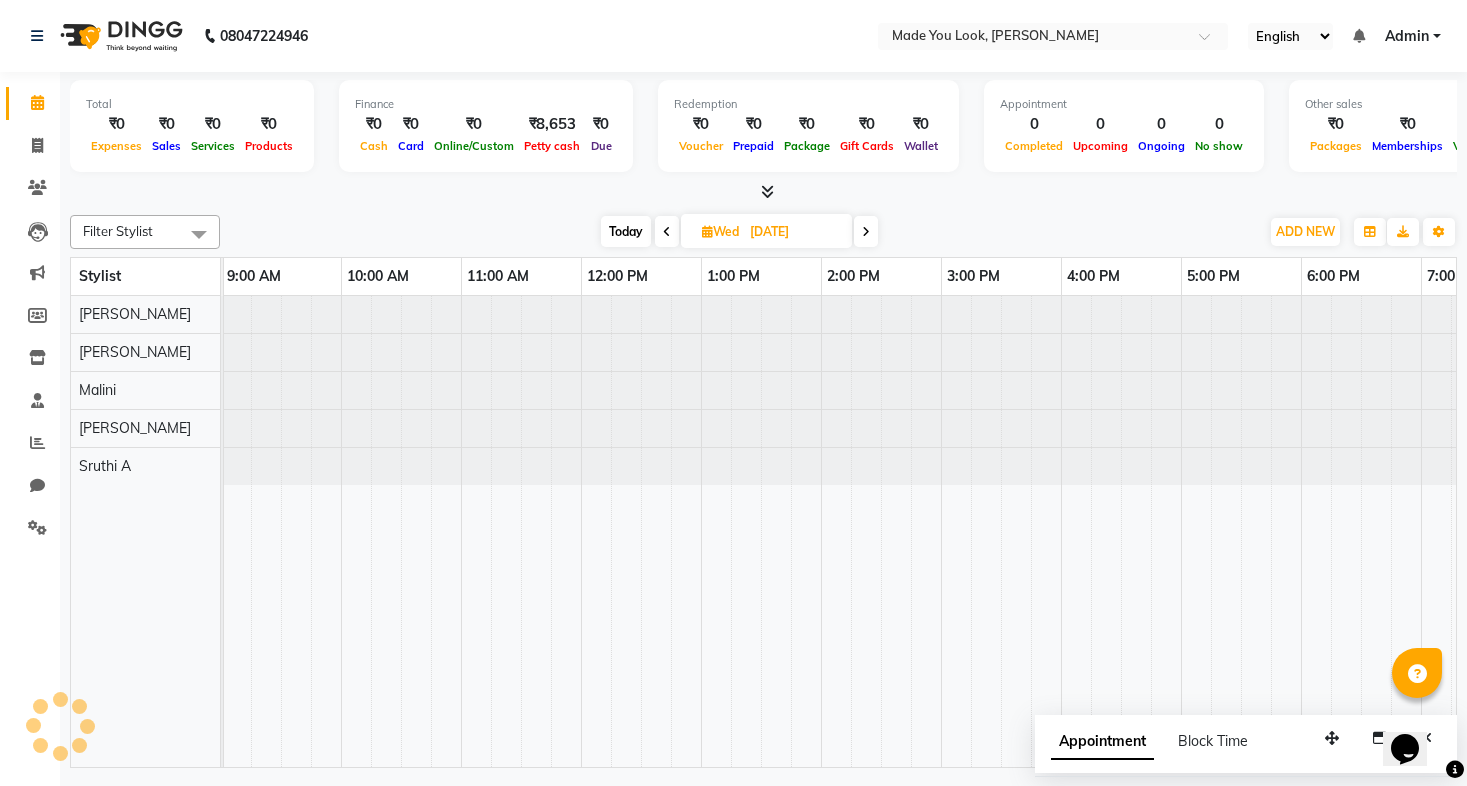 scroll, scrollTop: 0, scrollLeft: 328, axis: horizontal 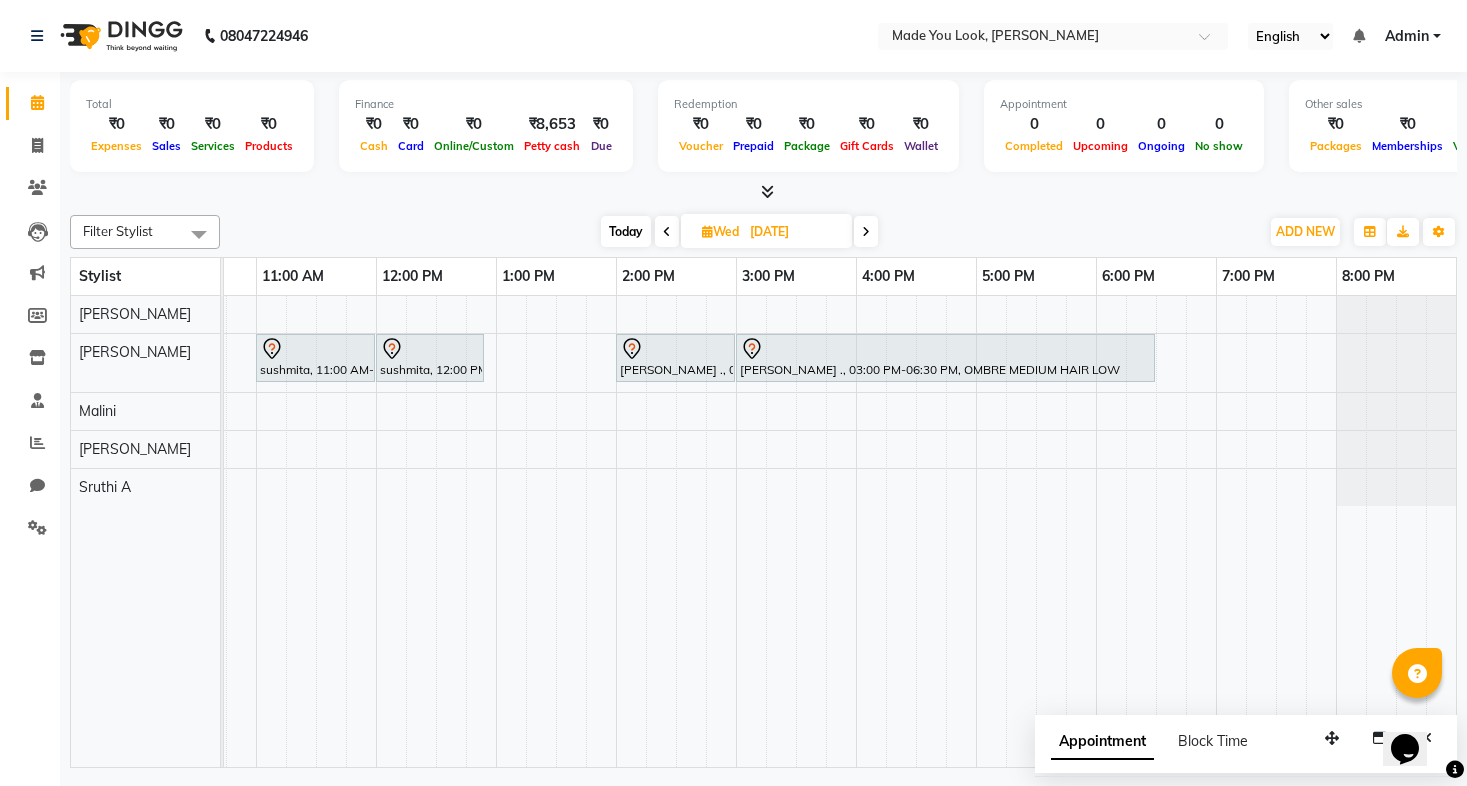 click at bounding box center [866, 232] 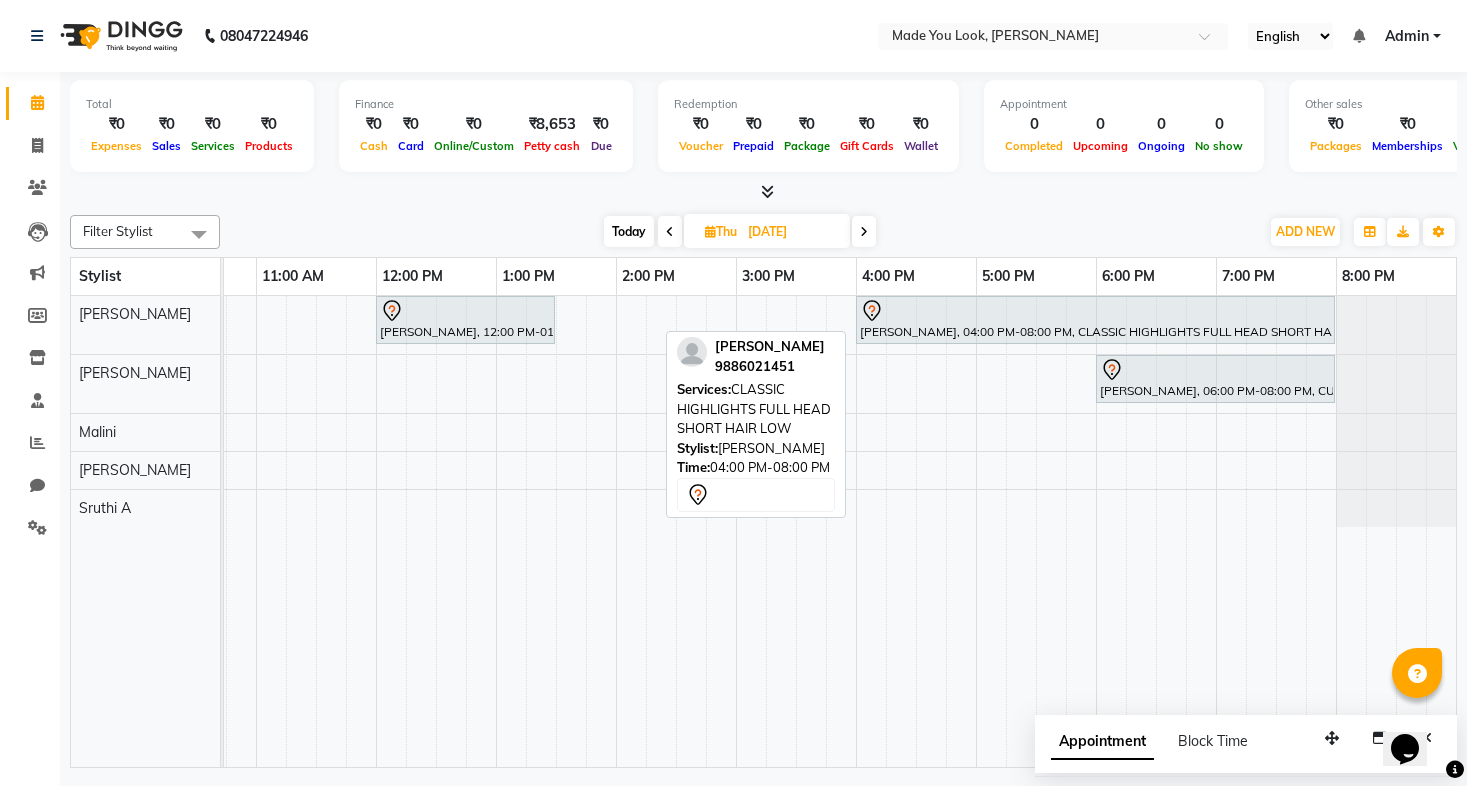 click on "[PERSON_NAME], 04:00 PM-08:00 PM, CLASSIC HIGHLIGHTS FULL HEAD SHORT HAIR LOW" at bounding box center (1095, 320) 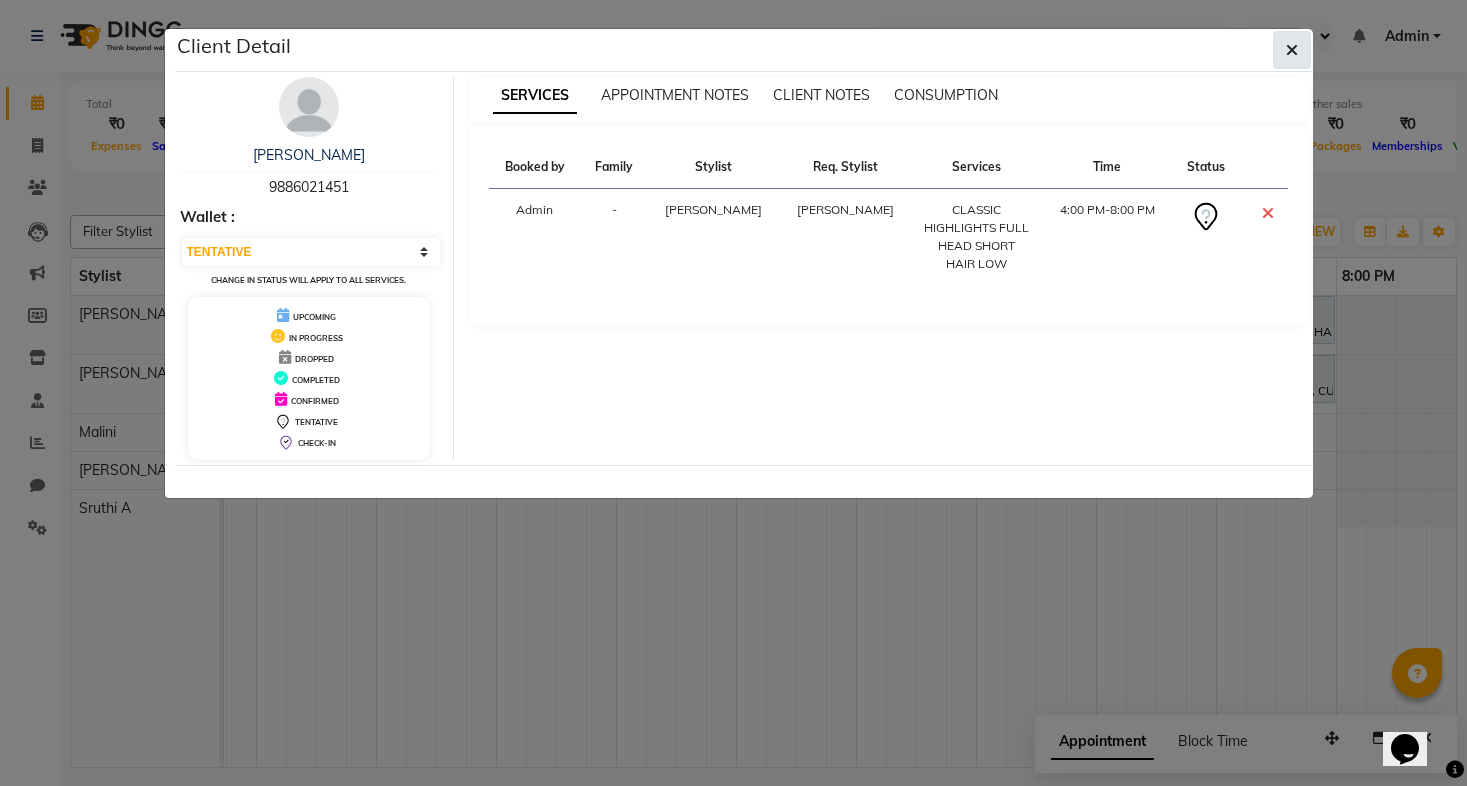 click 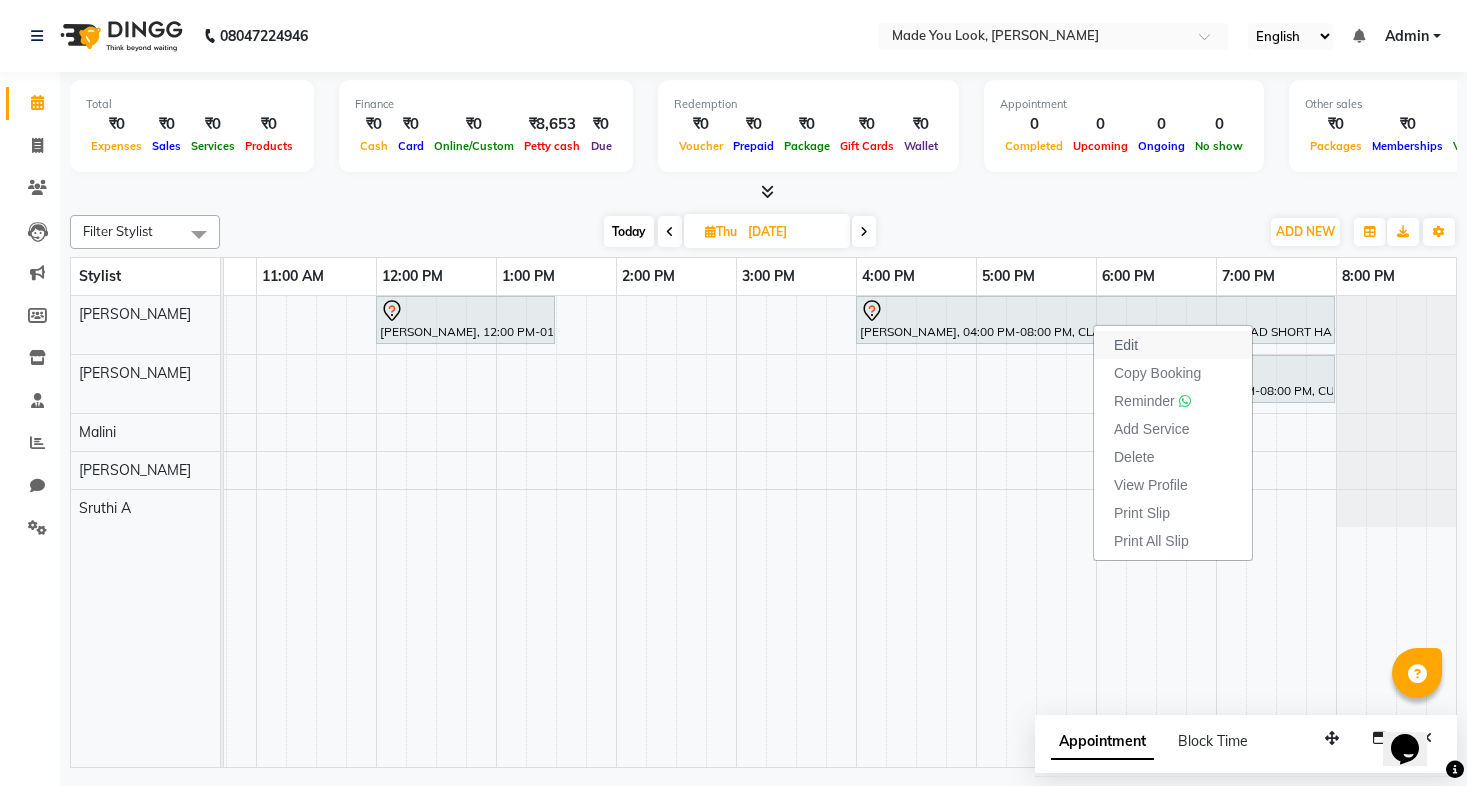 click on "Edit" at bounding box center (1173, 345) 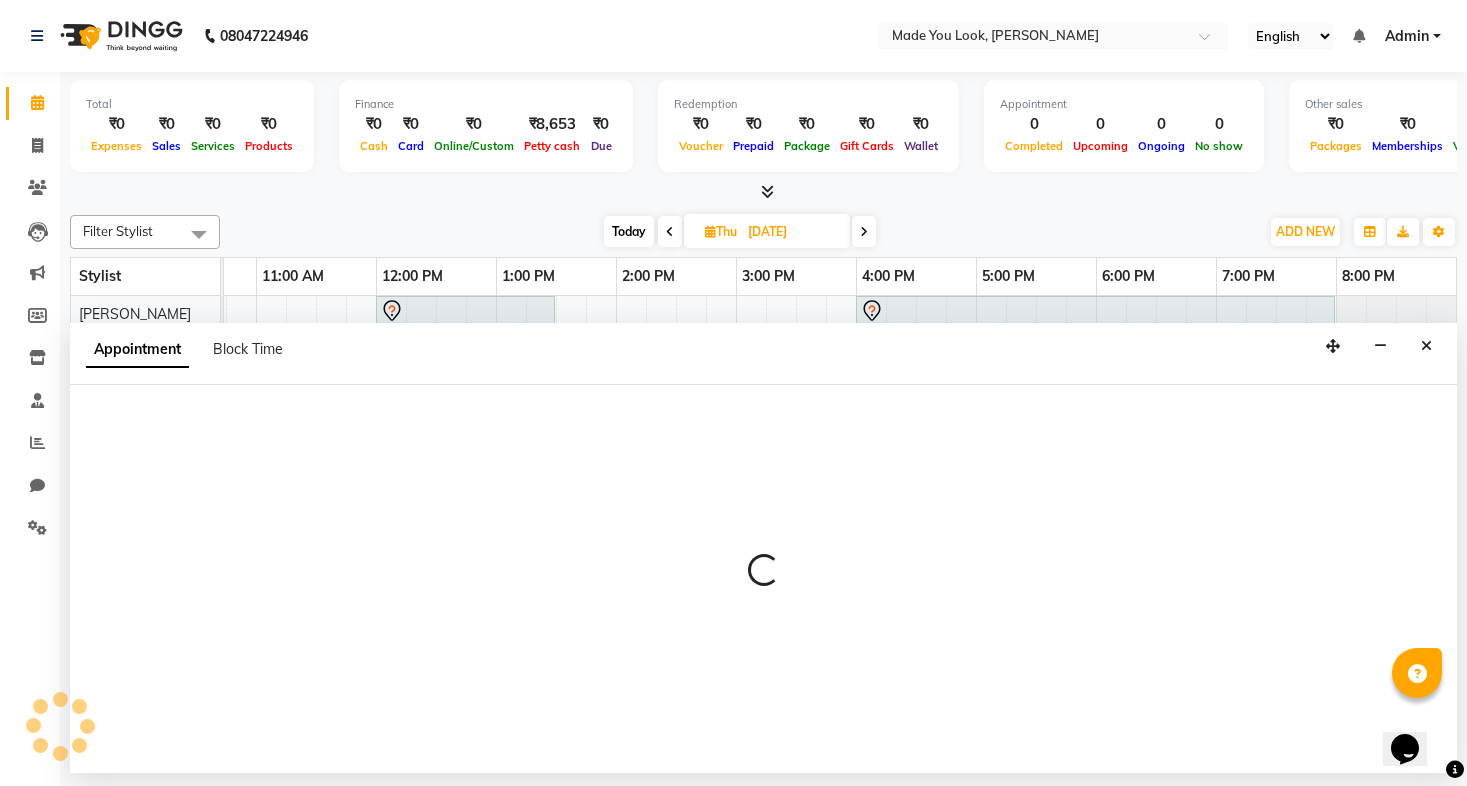 select on "tentative" 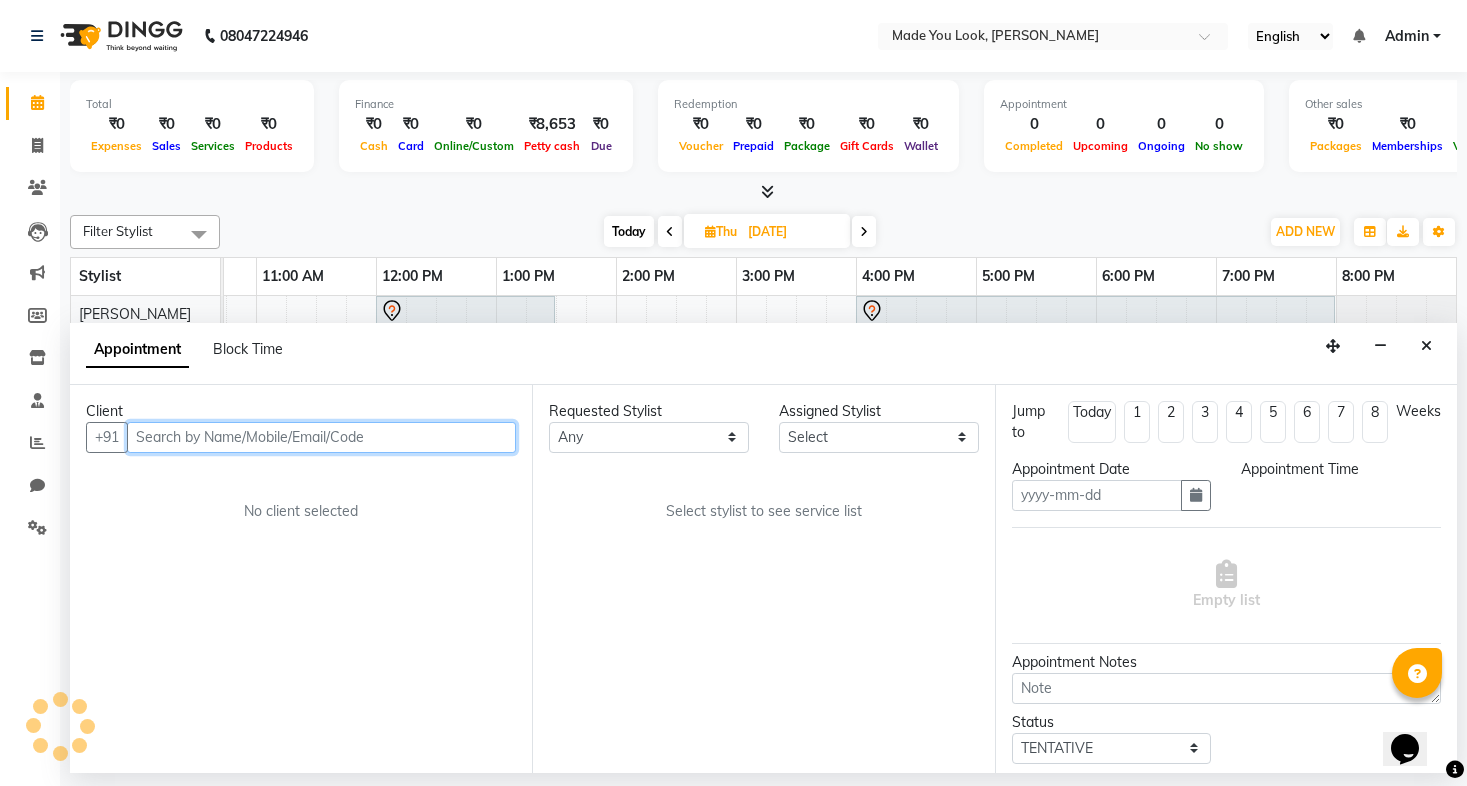type on "[DATE]" 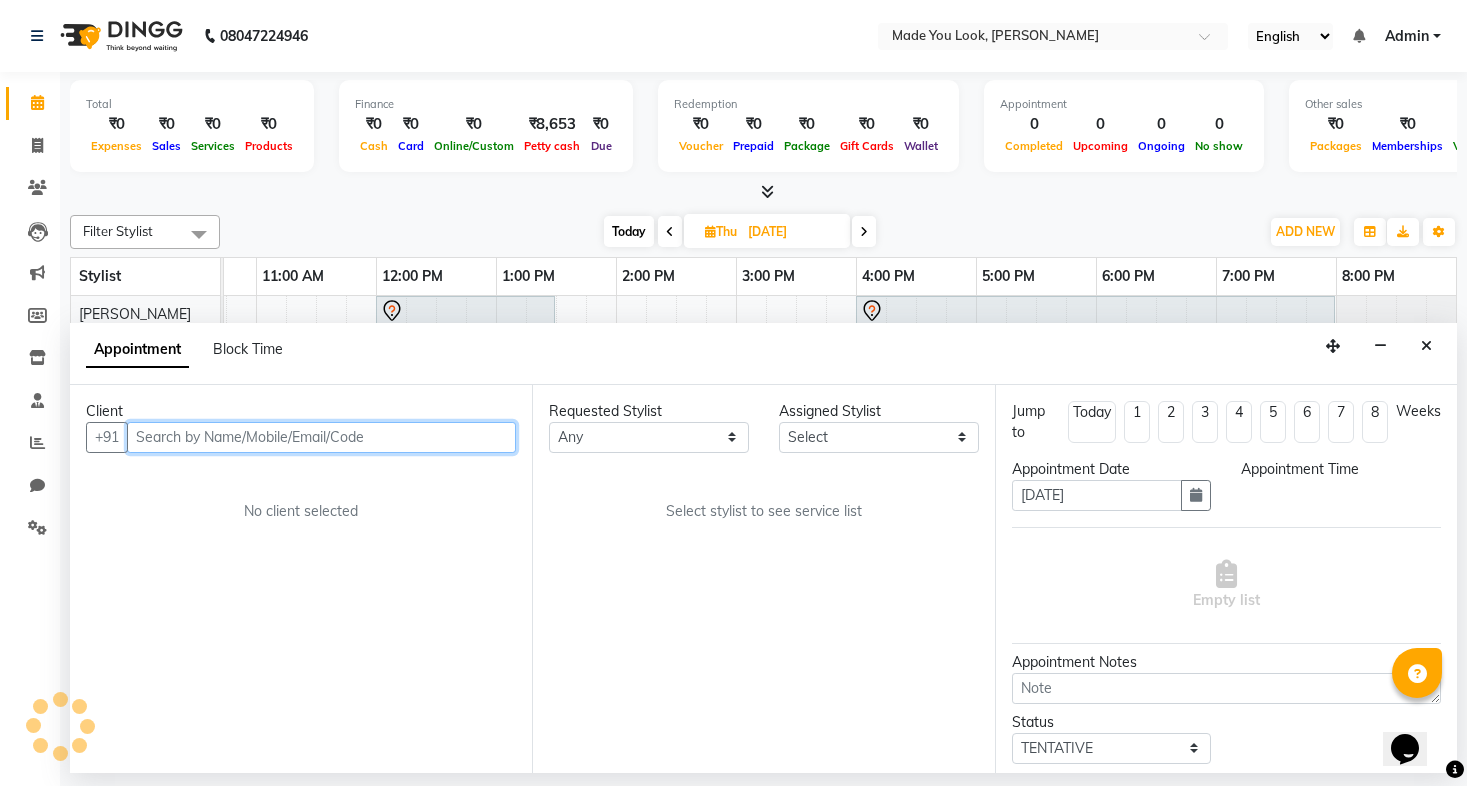 select on "83312" 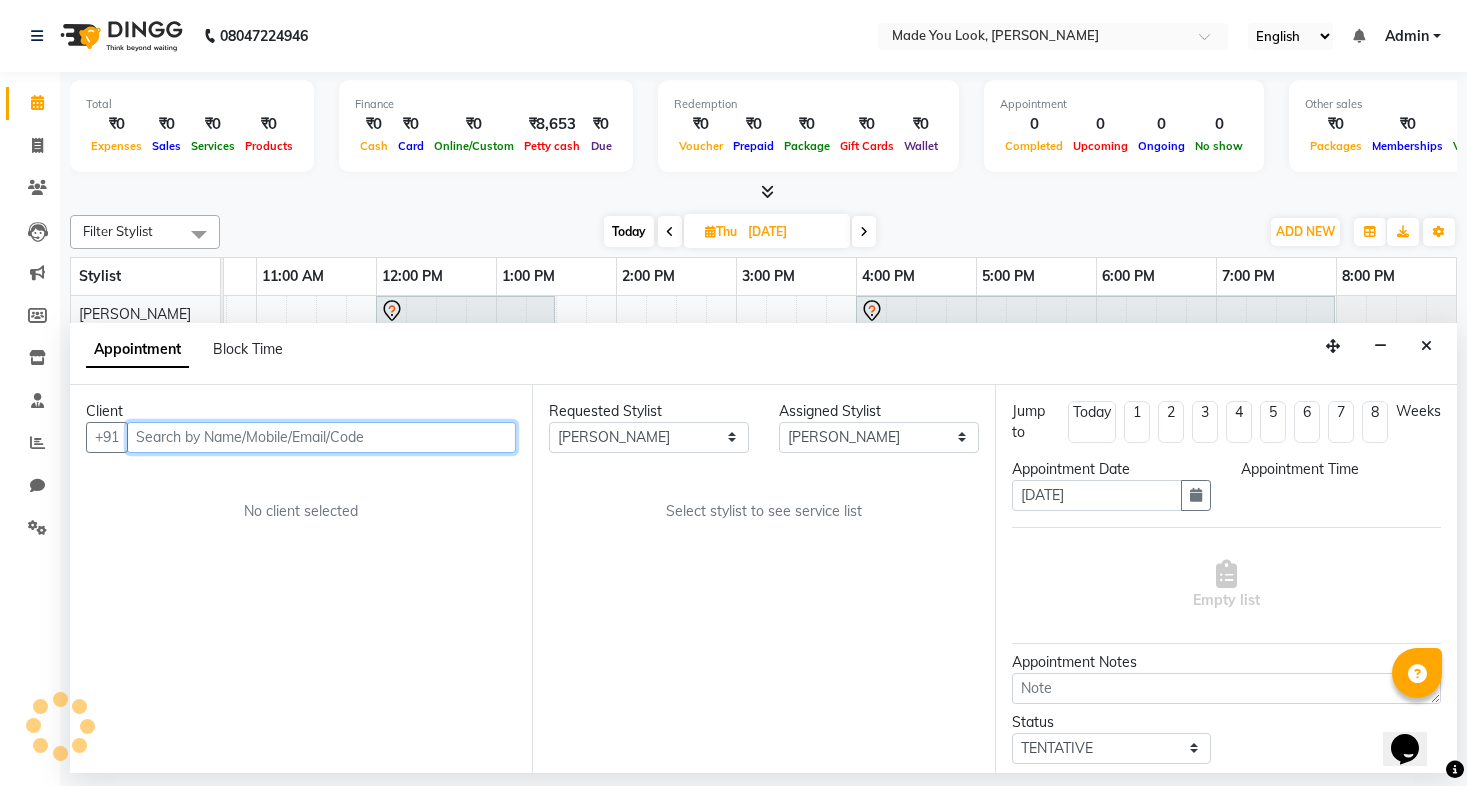 scroll, scrollTop: 0, scrollLeft: 328, axis: horizontal 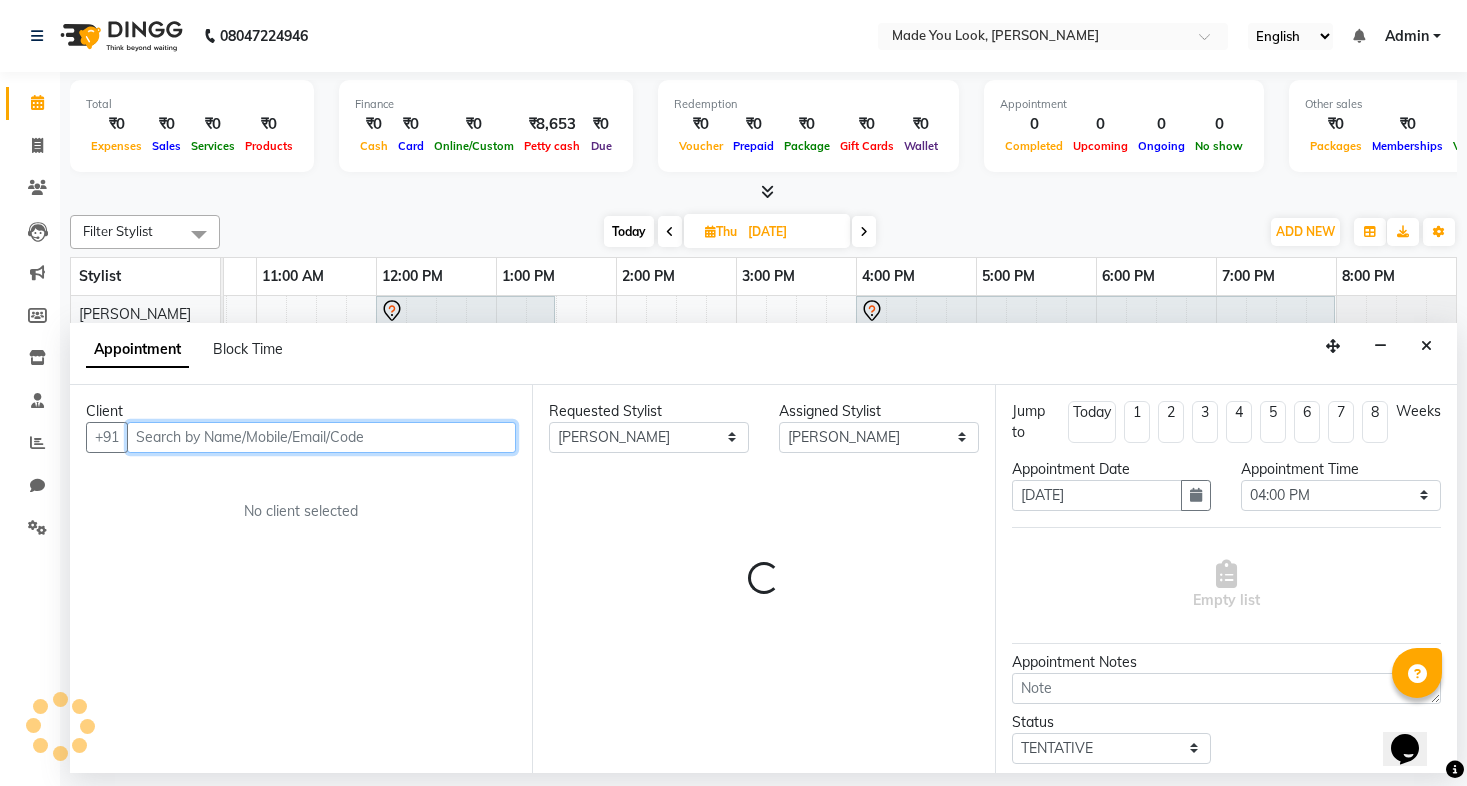 select on "4108" 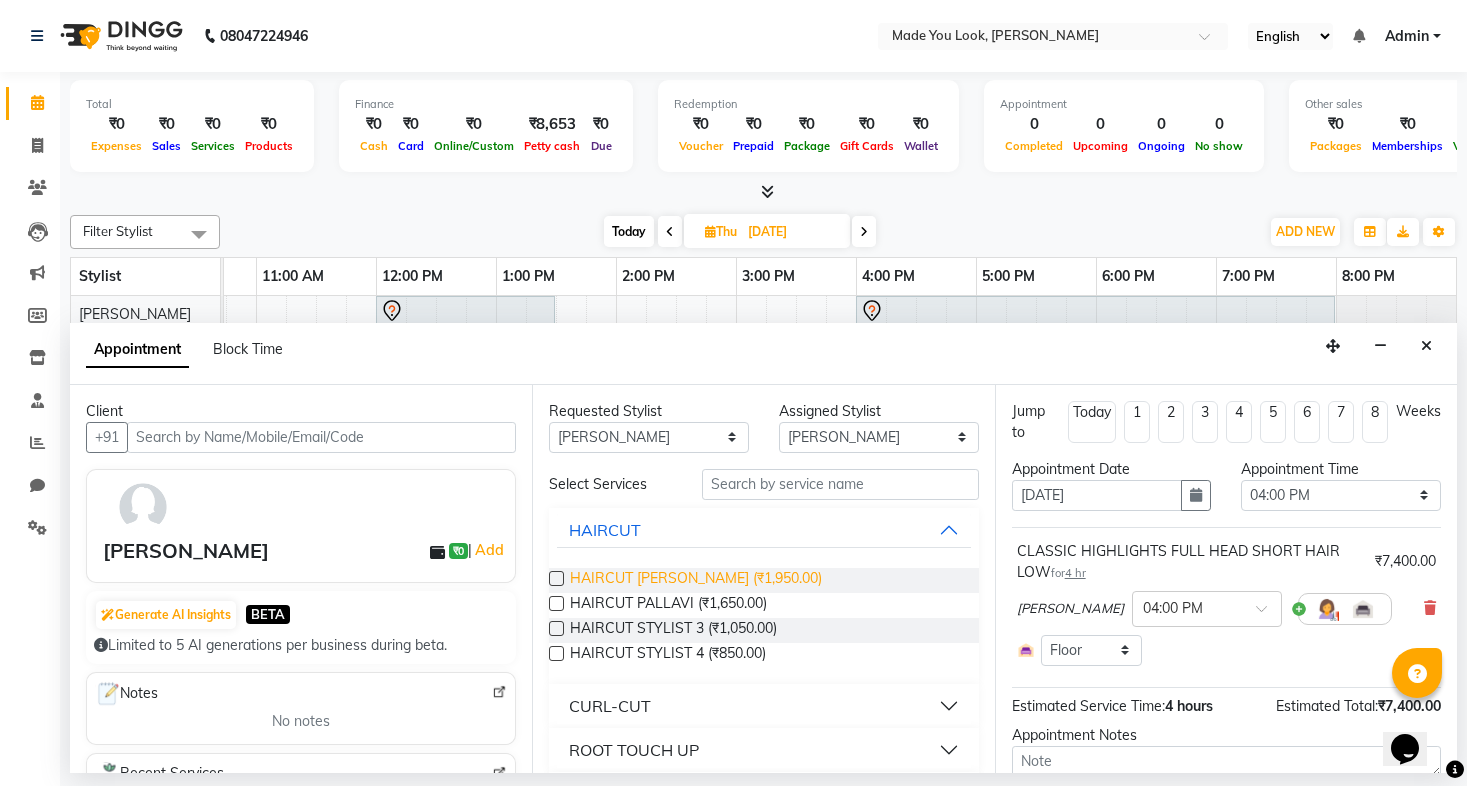 click on "HAIRCUT [PERSON_NAME] (₹1,950.00)" at bounding box center [696, 580] 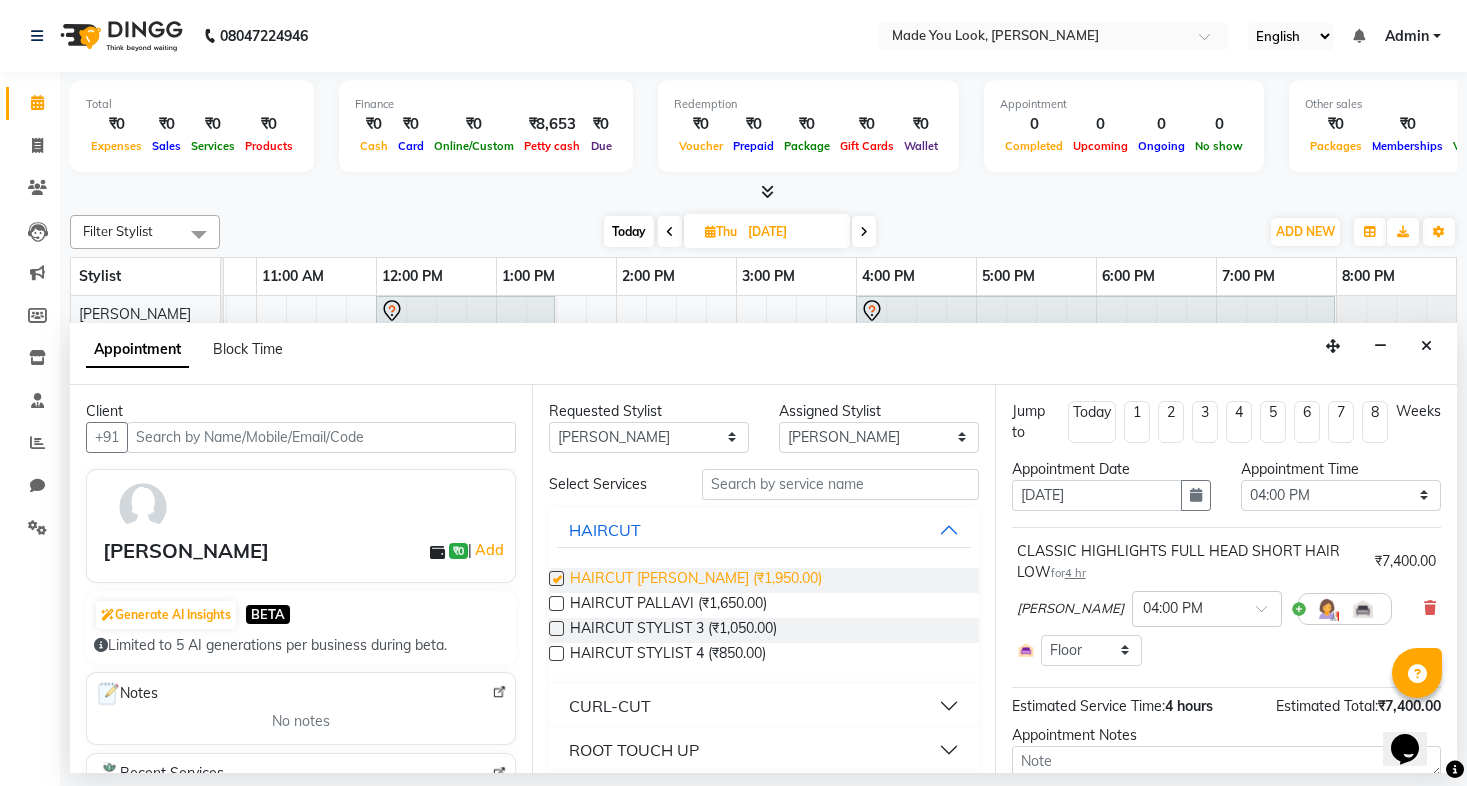 checkbox on "false" 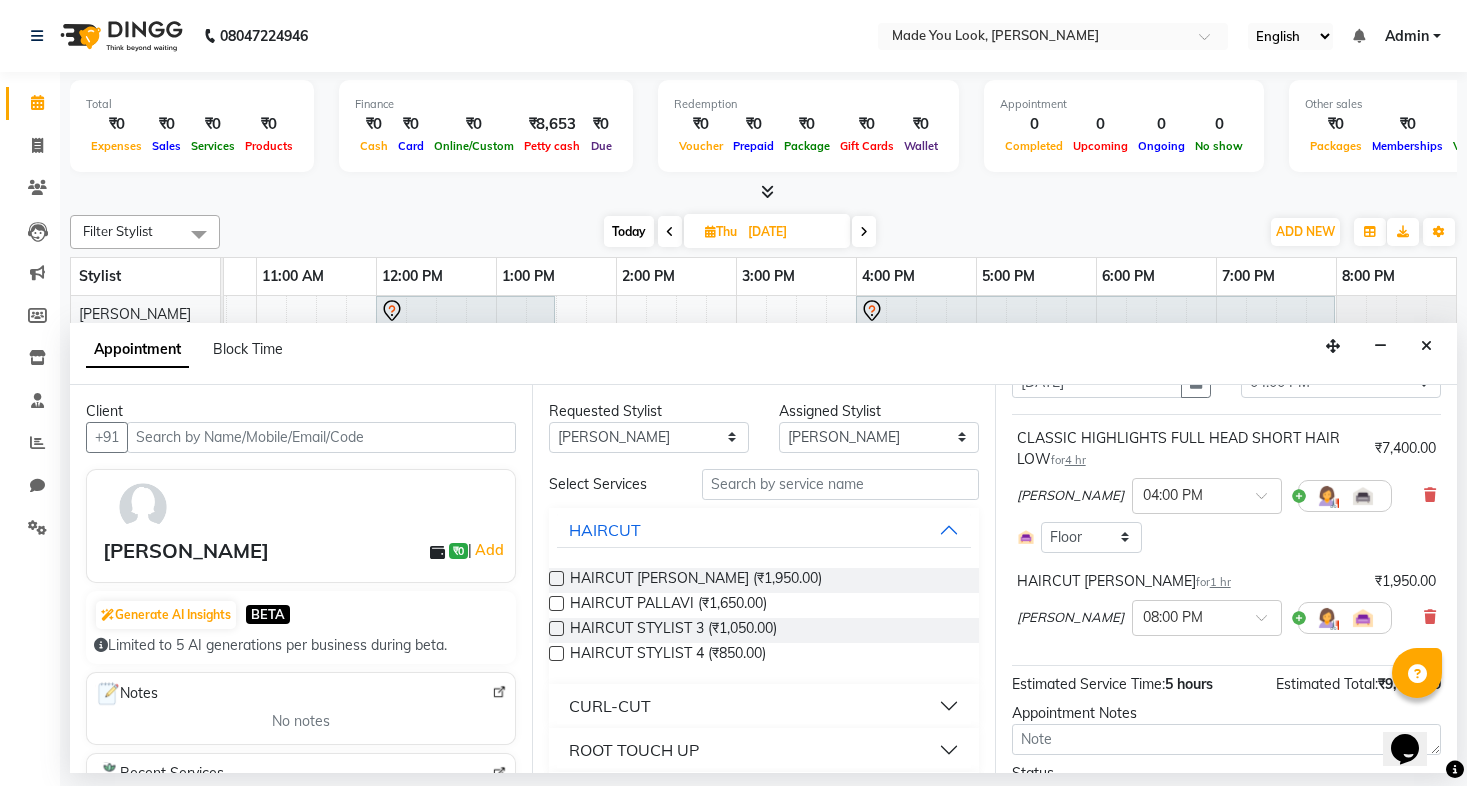 scroll, scrollTop: 116, scrollLeft: 0, axis: vertical 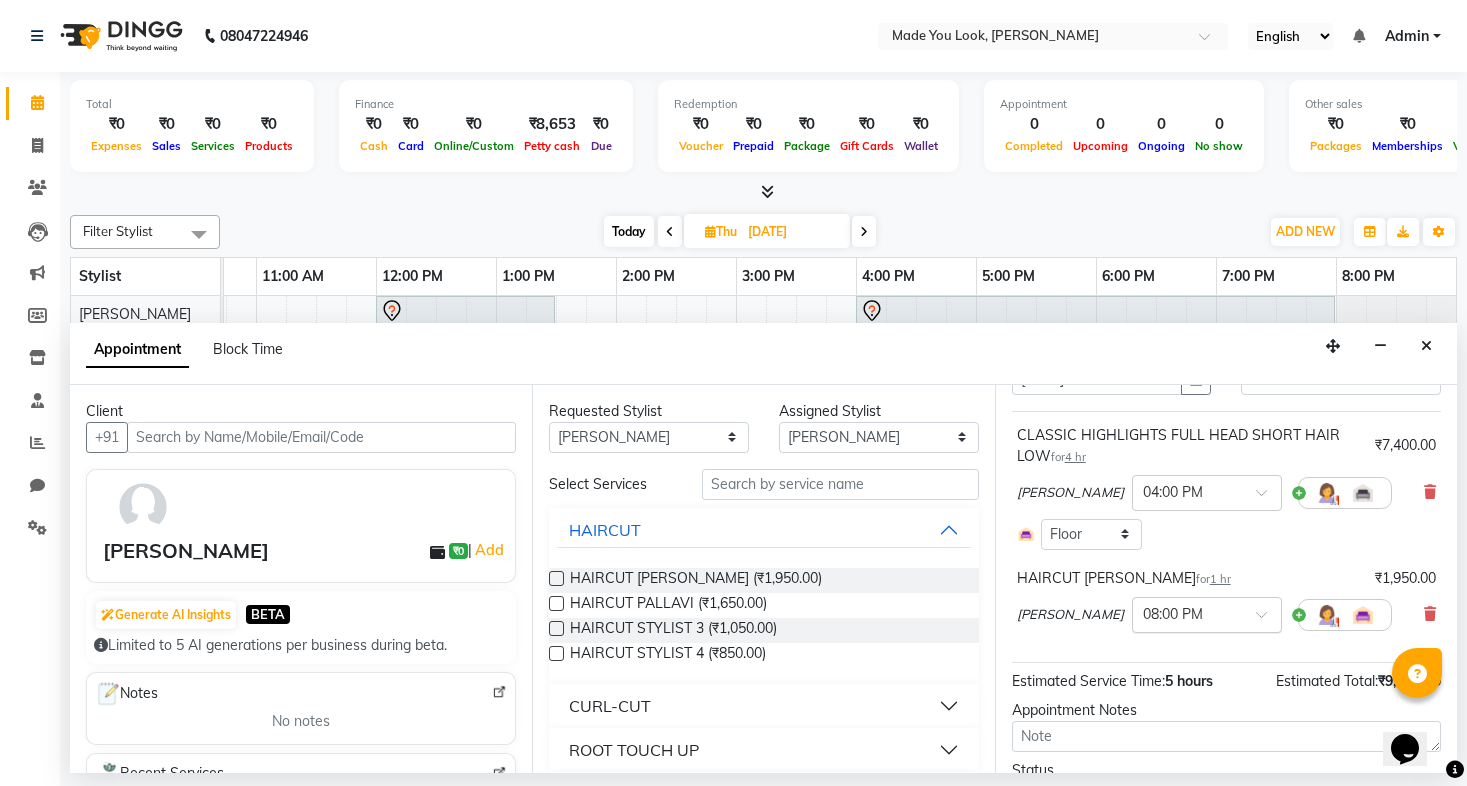 click at bounding box center [1207, 613] 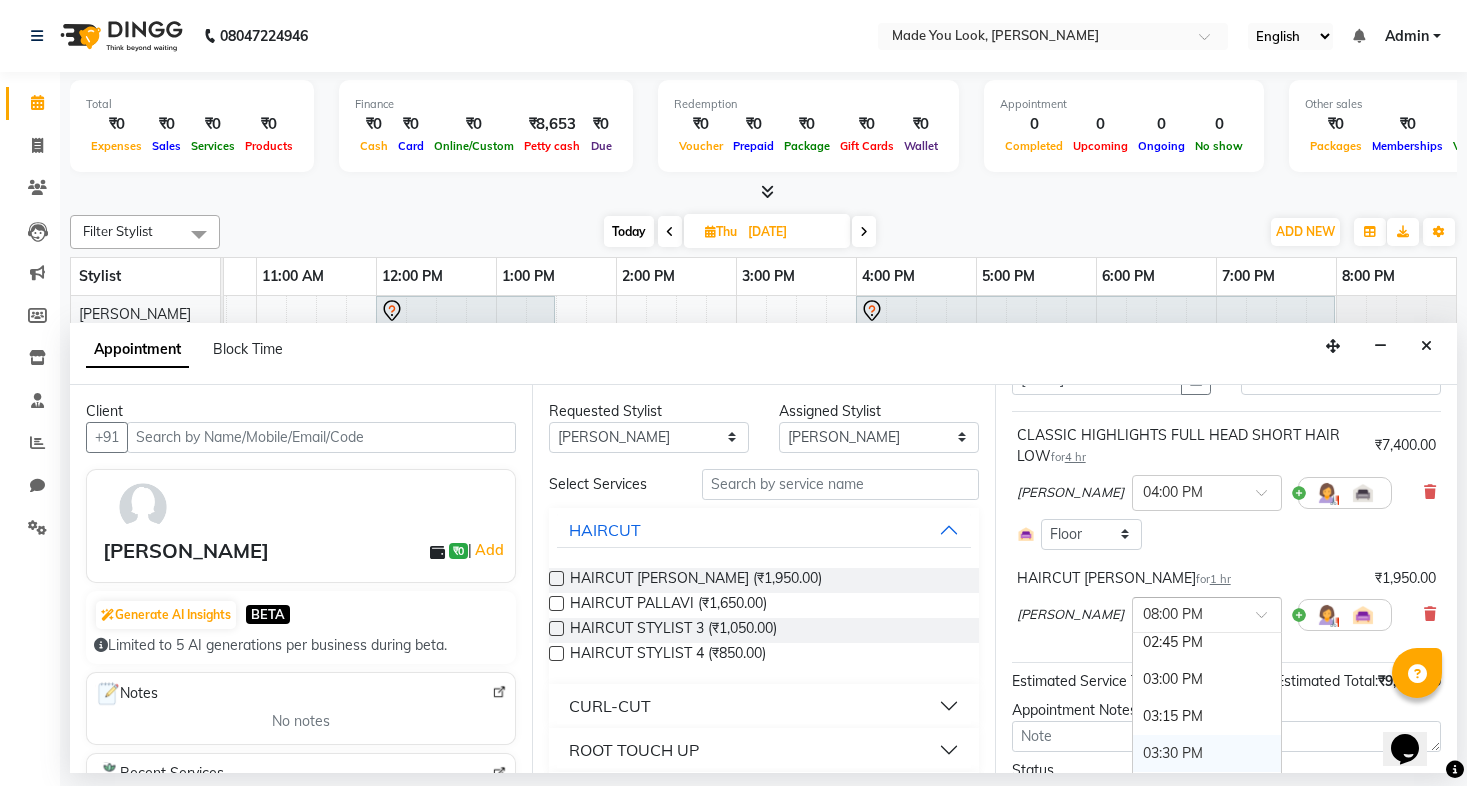 scroll, scrollTop: 879, scrollLeft: 0, axis: vertical 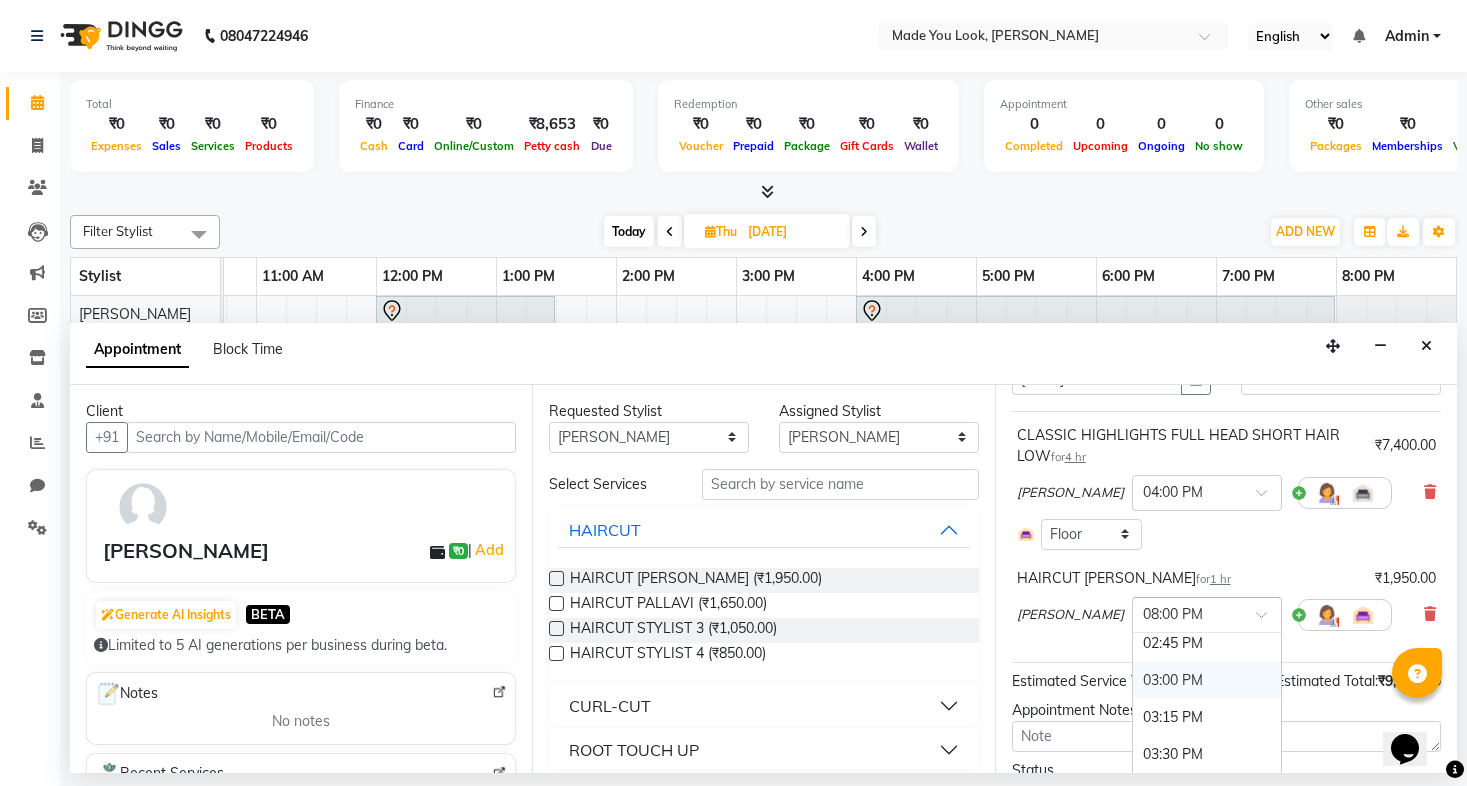 click on "03:00 PM" at bounding box center (1207, 680) 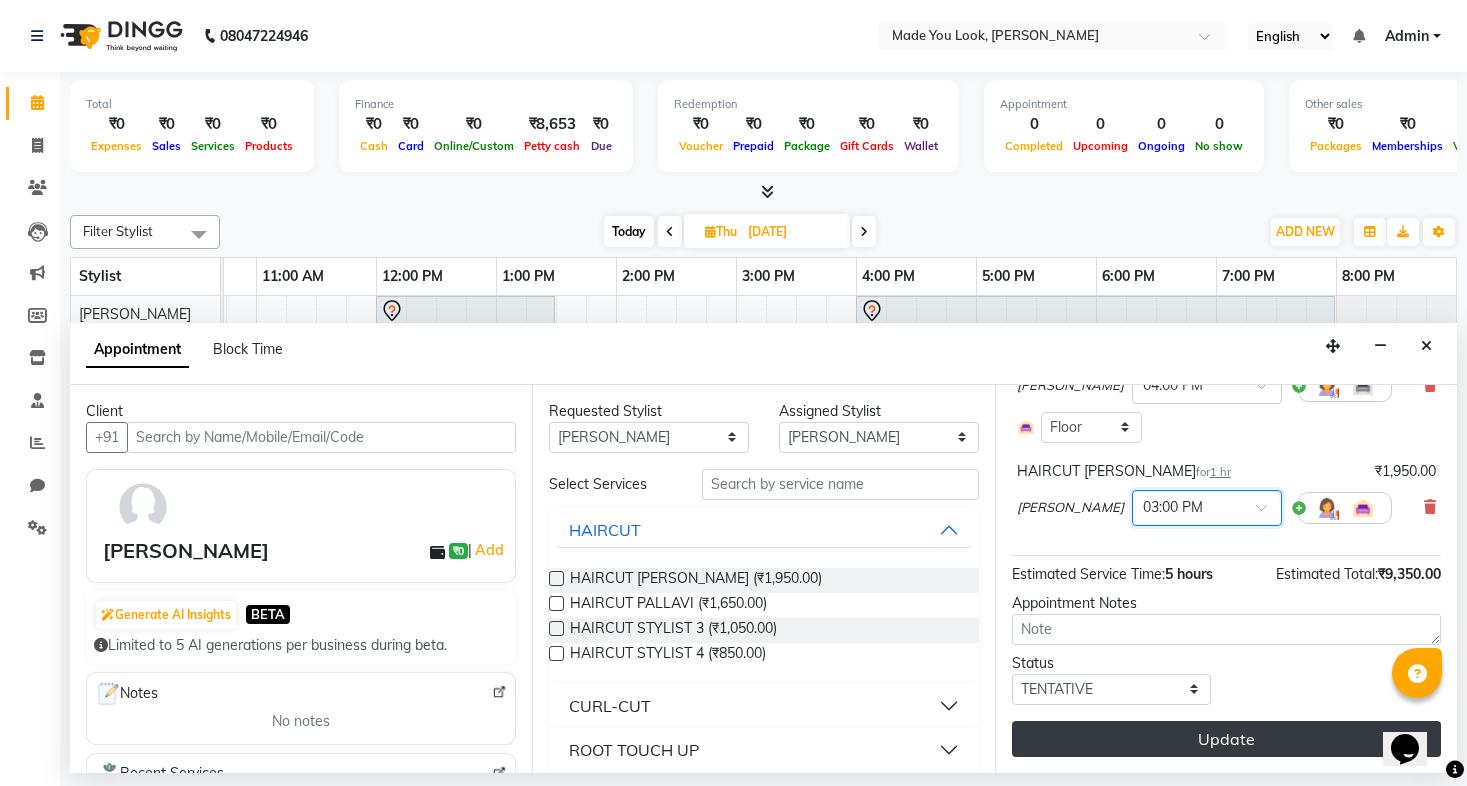 scroll, scrollTop: 223, scrollLeft: 0, axis: vertical 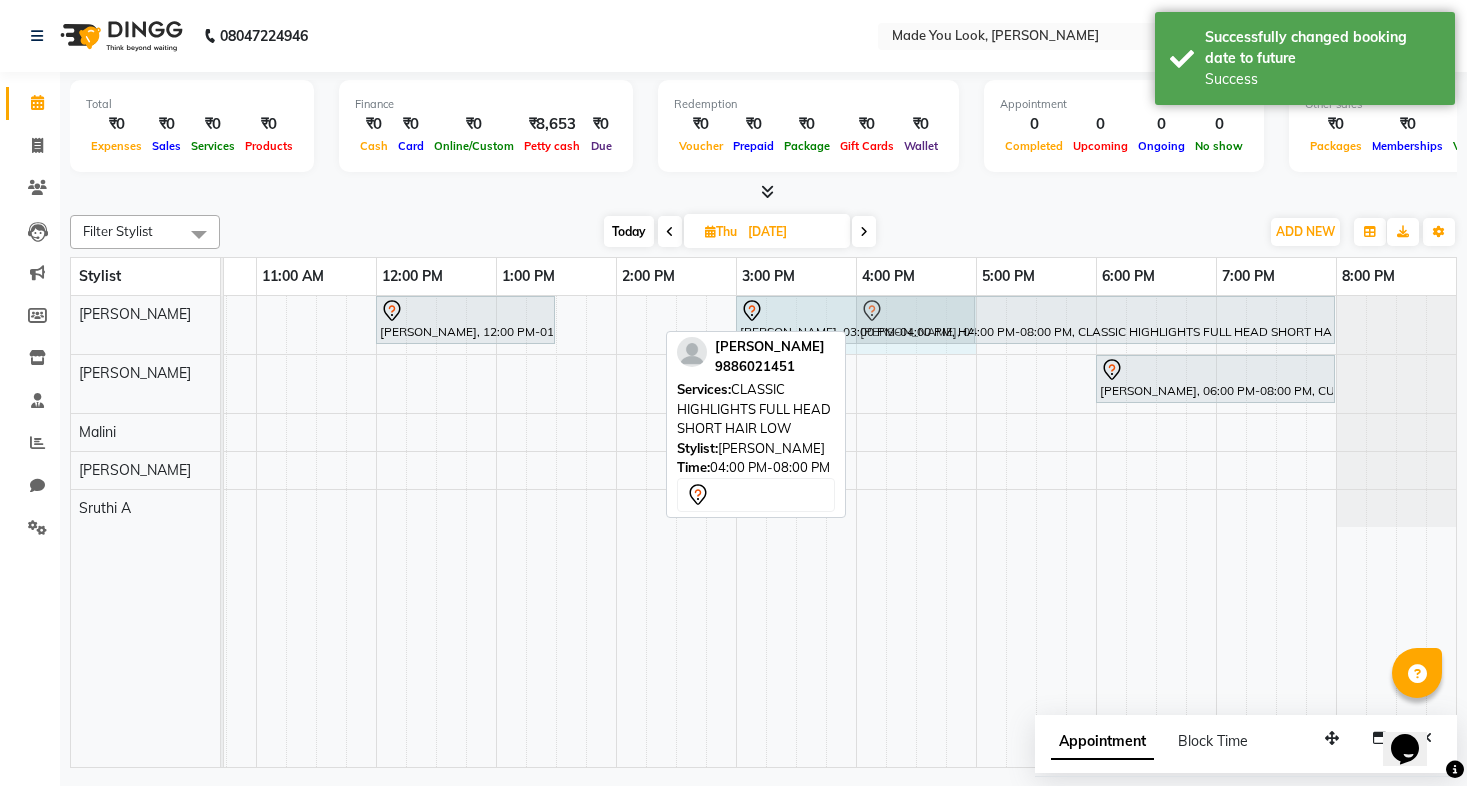 drag, startPoint x: 855, startPoint y: 316, endPoint x: 963, endPoint y: 316, distance: 108 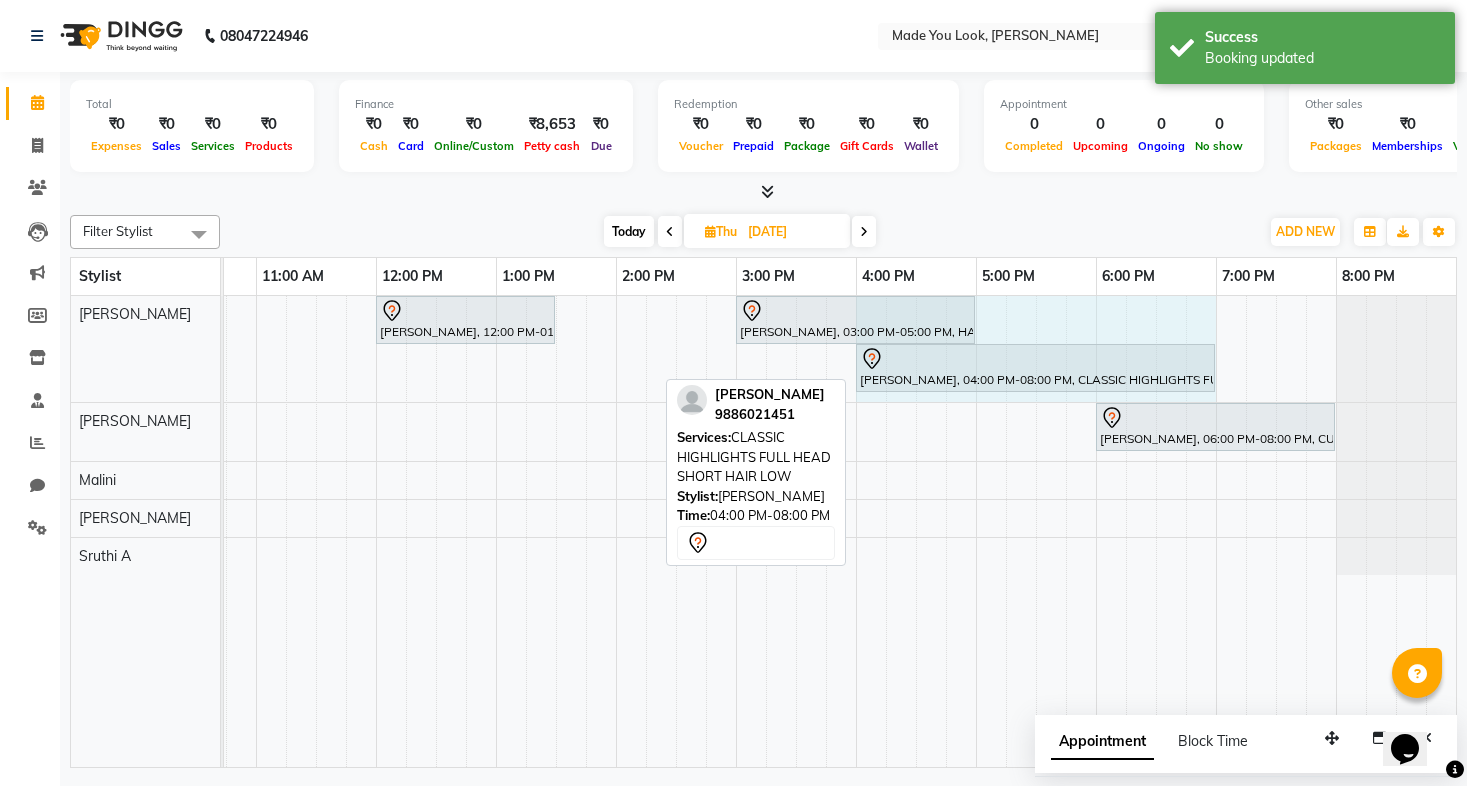 drag, startPoint x: 1333, startPoint y: 367, endPoint x: 1214, endPoint y: 369, distance: 119.01681 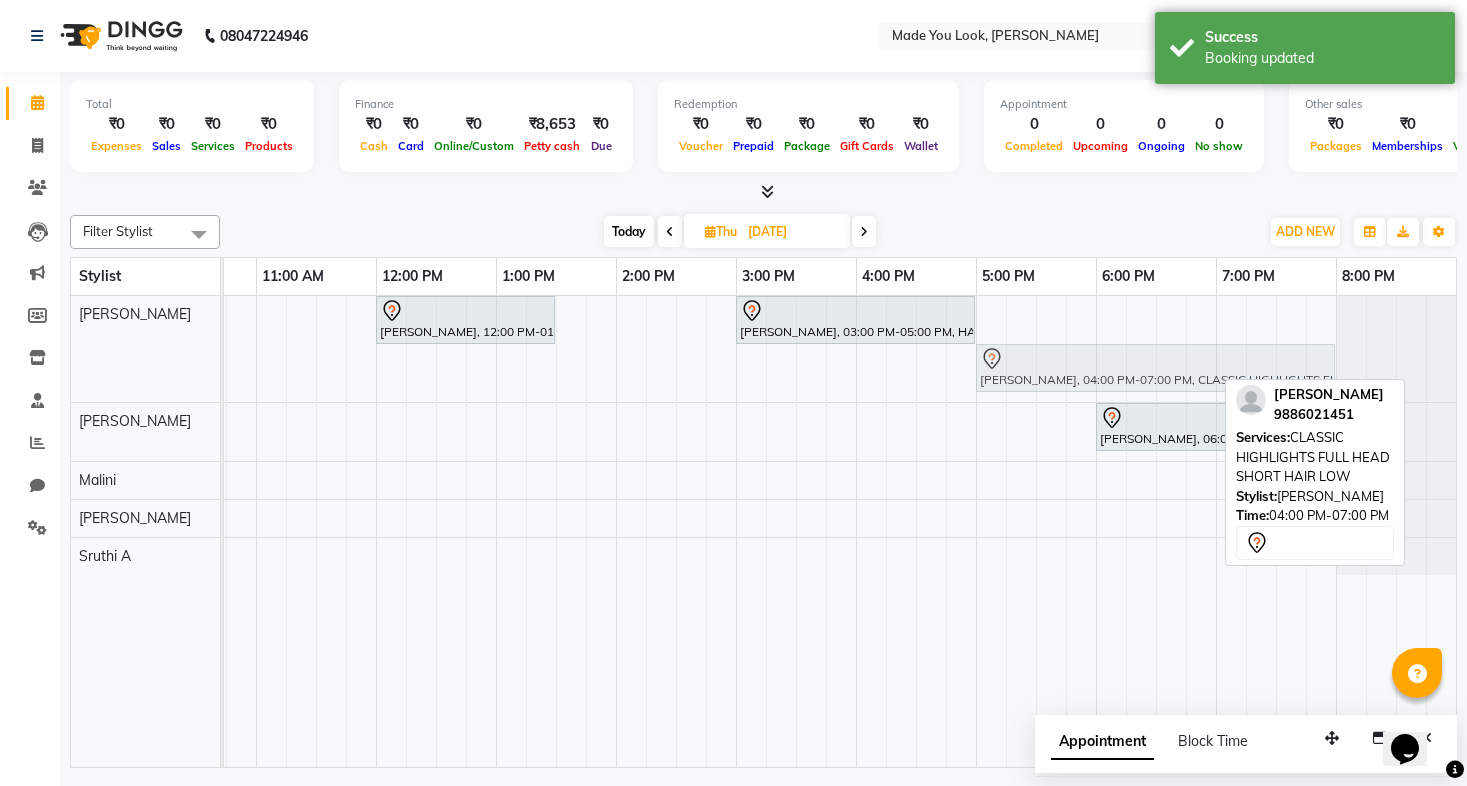 drag, startPoint x: 1081, startPoint y: 359, endPoint x: 1195, endPoint y: 359, distance: 114 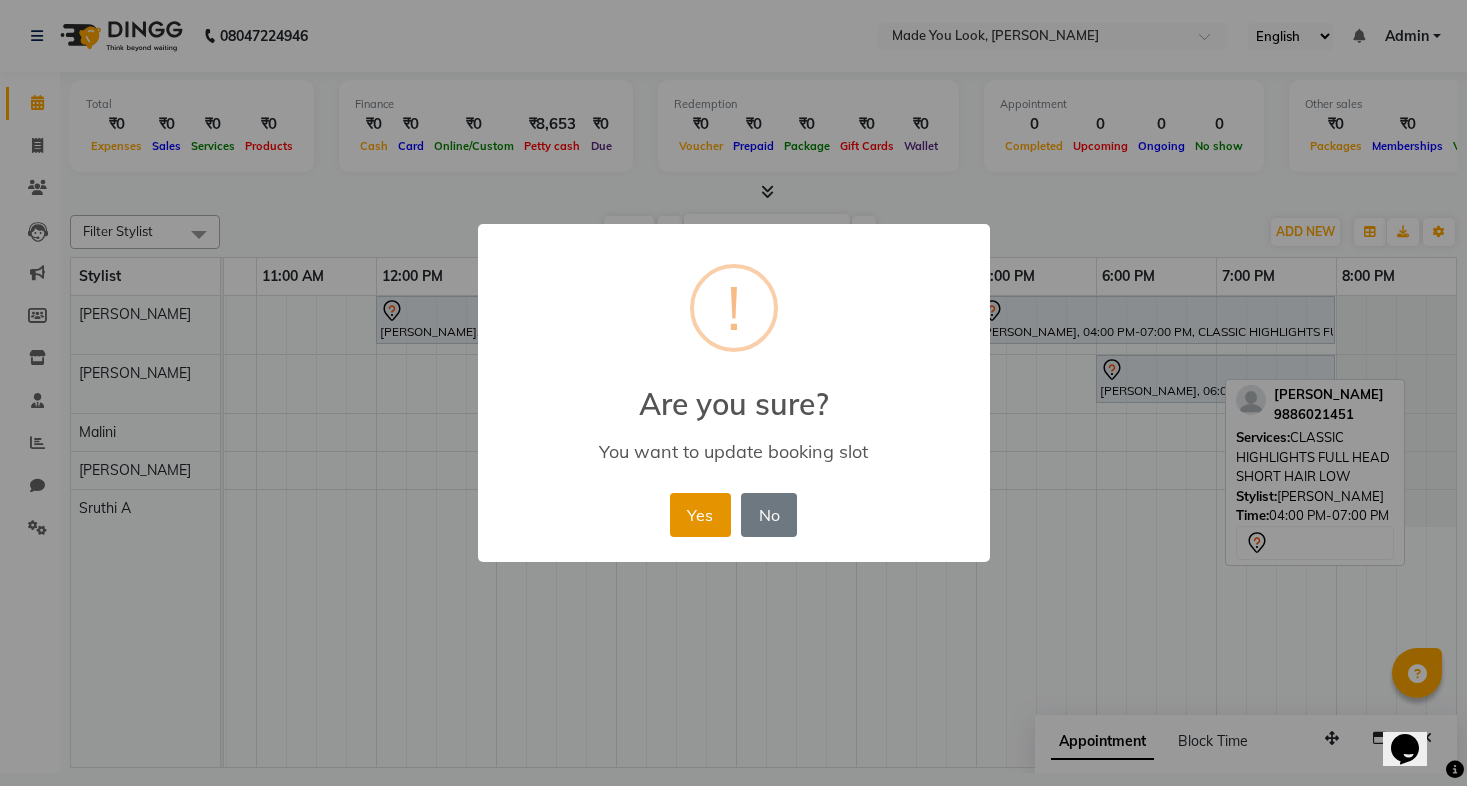 click on "Yes" at bounding box center [700, 515] 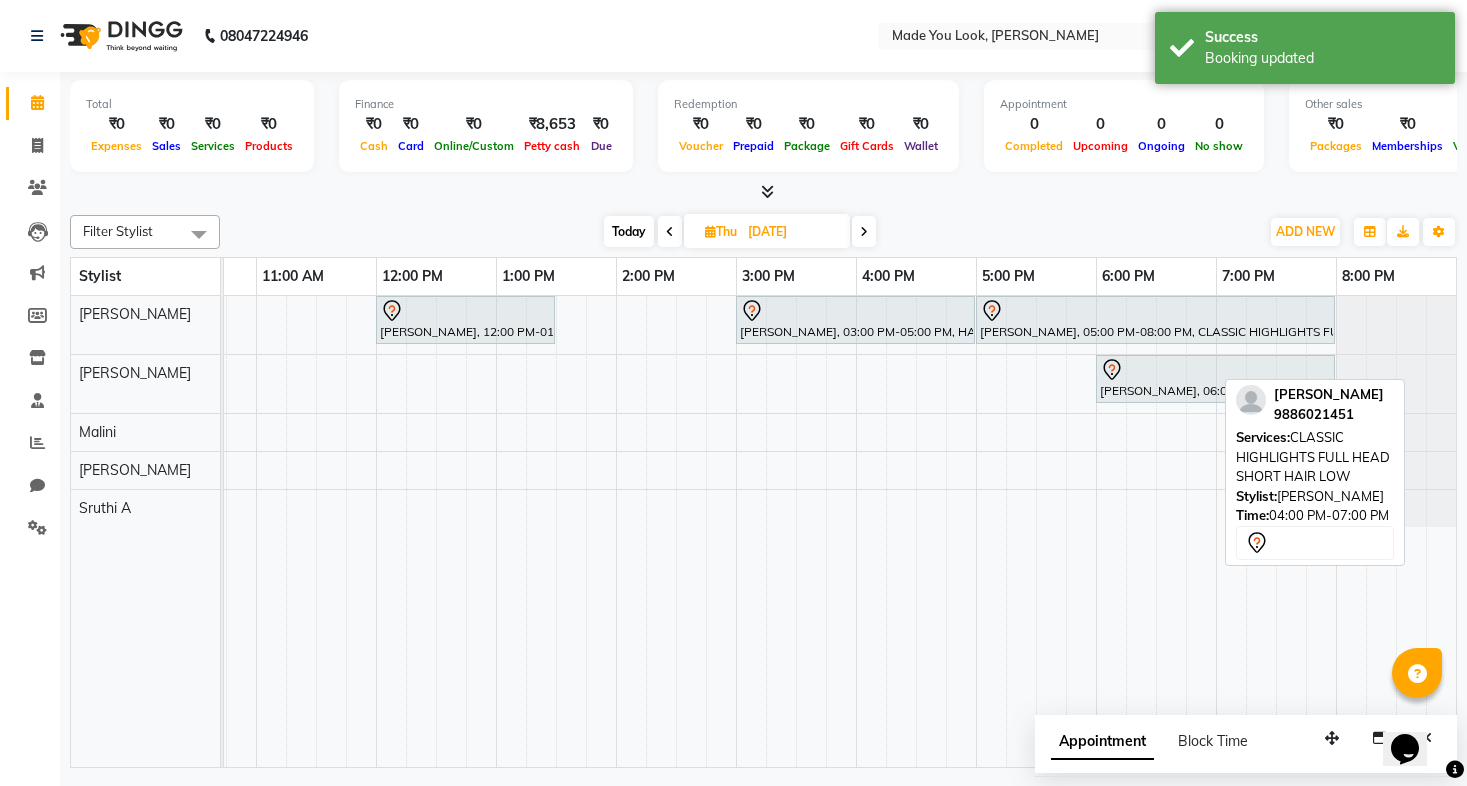 click at bounding box center (1261, 531) 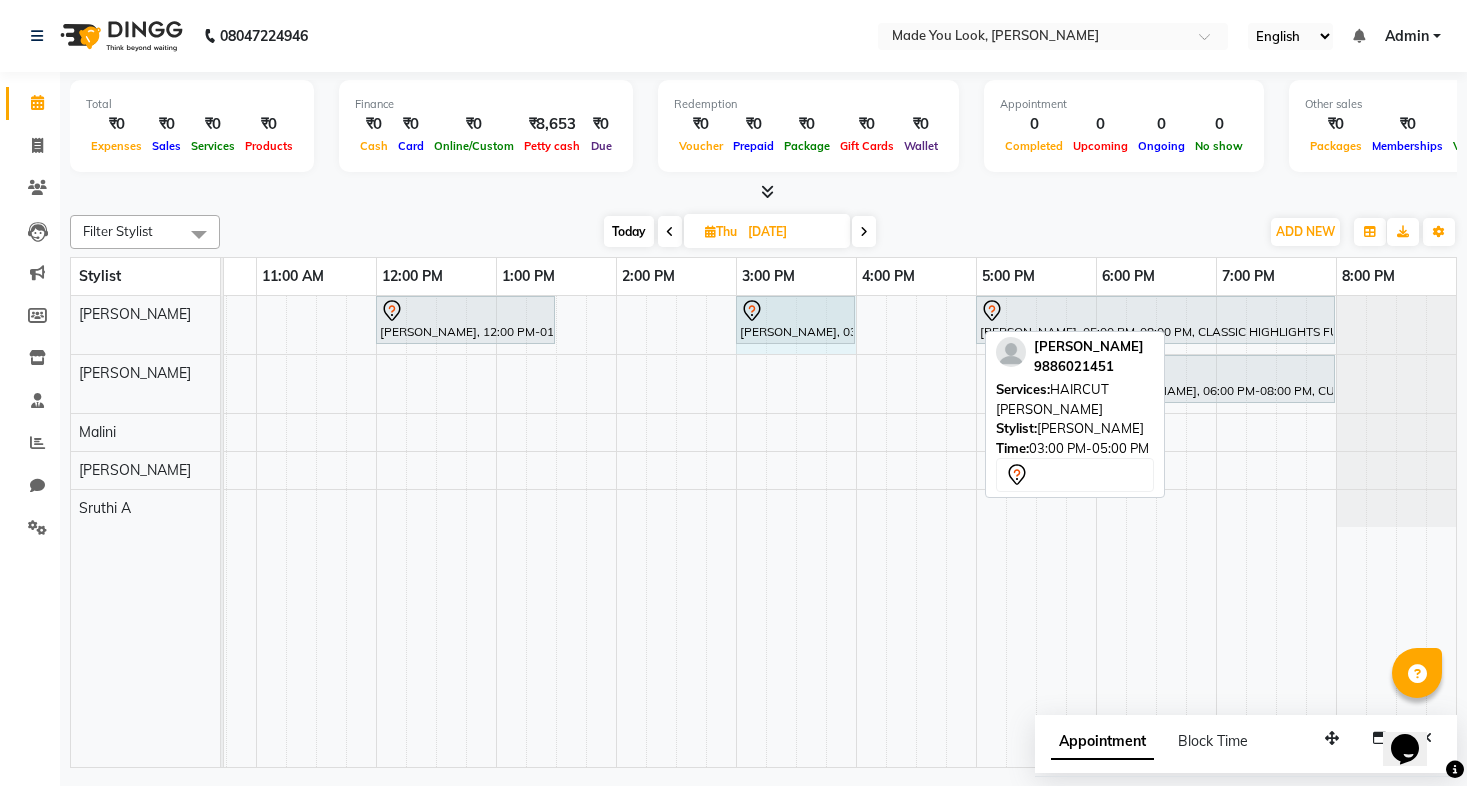 drag, startPoint x: 973, startPoint y: 309, endPoint x: 854, endPoint y: 319, distance: 119.419426 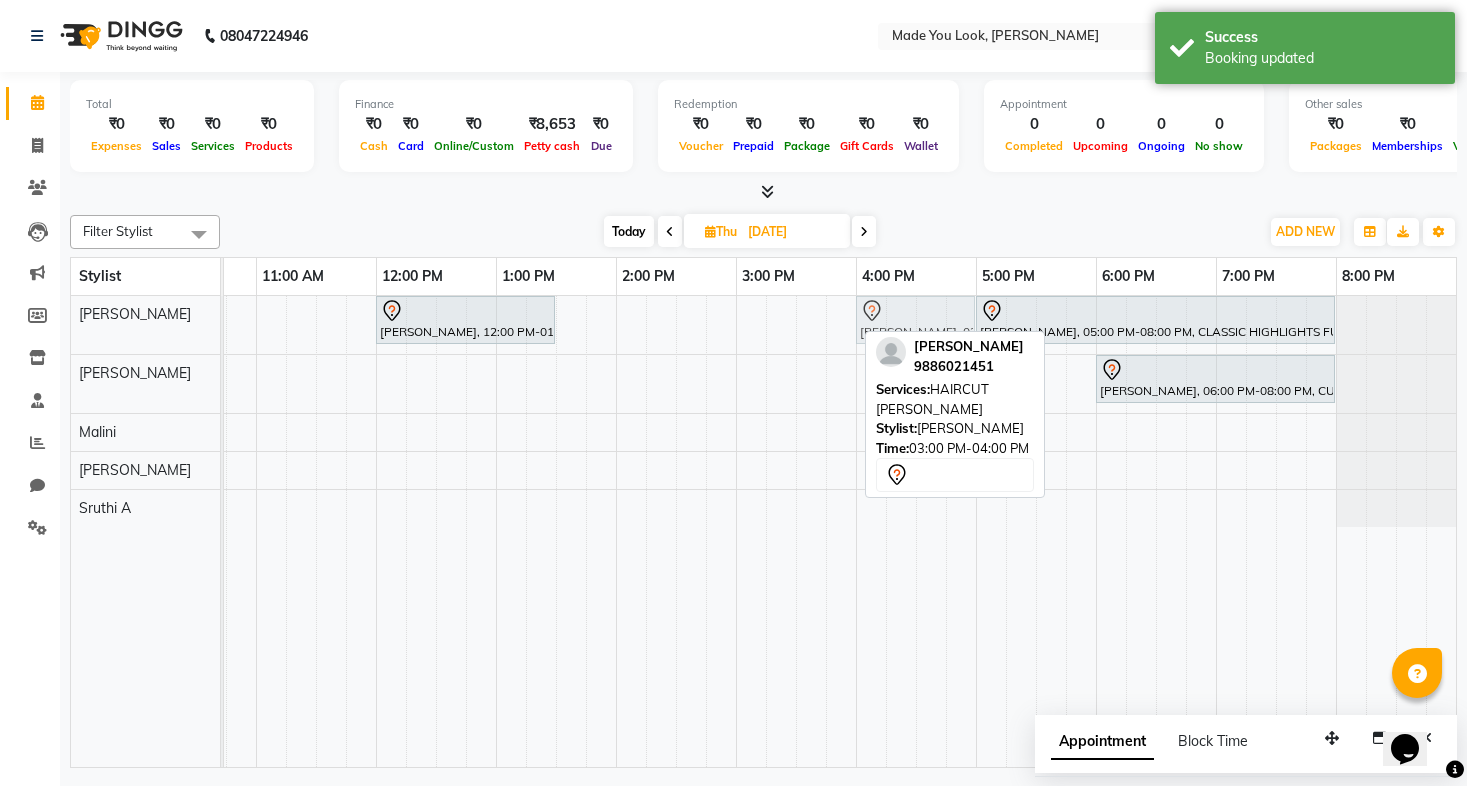 drag, startPoint x: 779, startPoint y: 303, endPoint x: 906, endPoint y: 304, distance: 127.00394 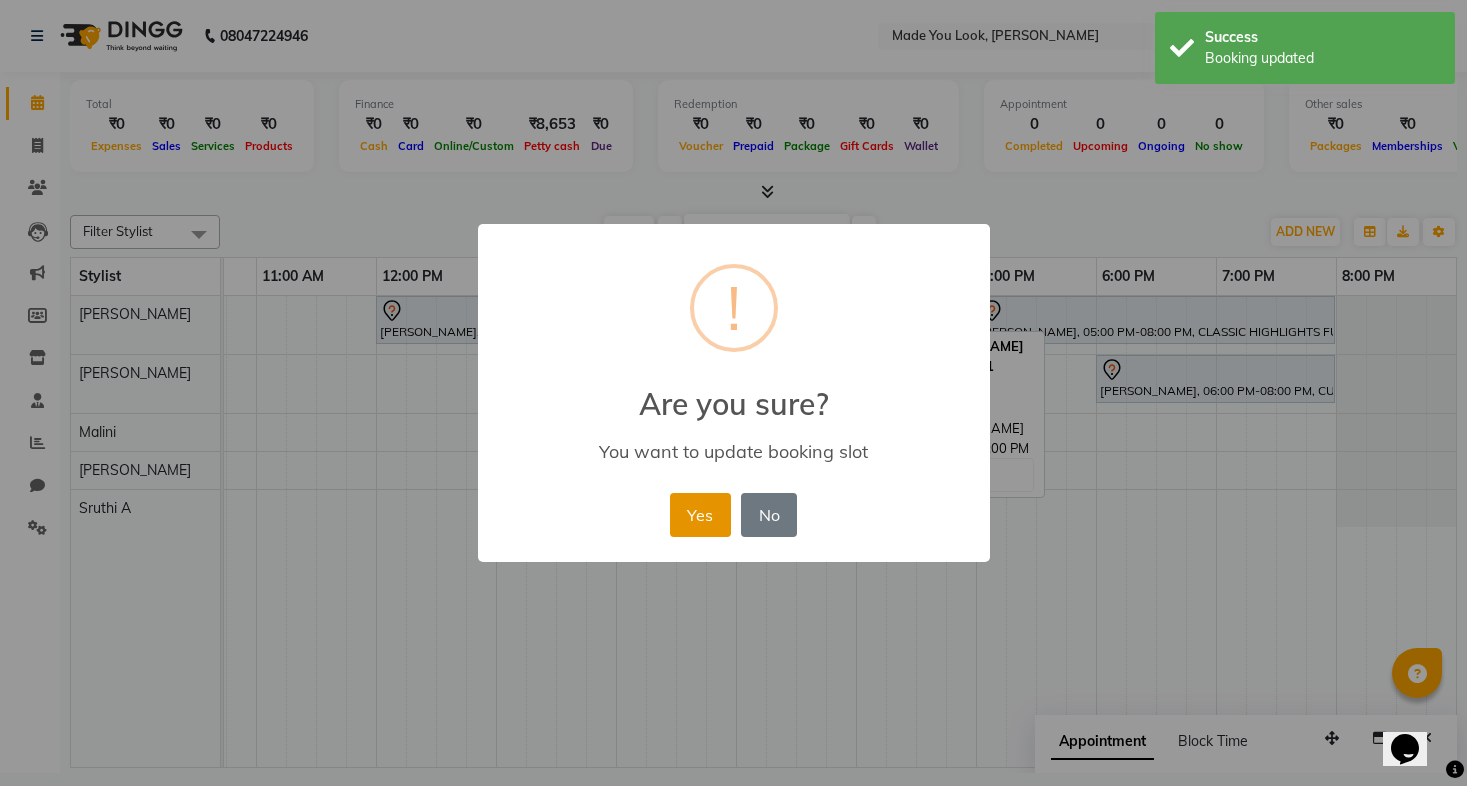 click on "Yes" at bounding box center [700, 515] 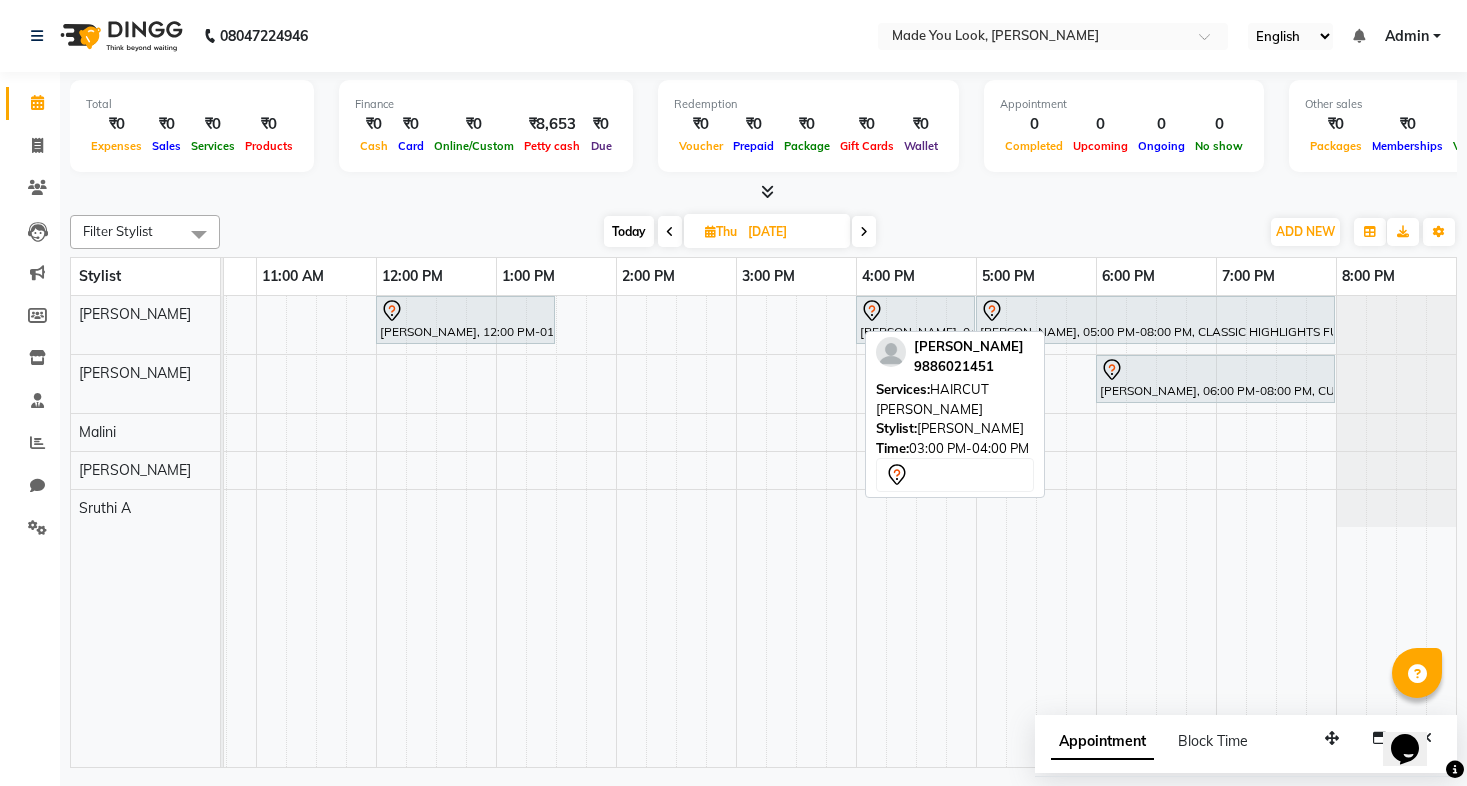 click at bounding box center (901, 531) 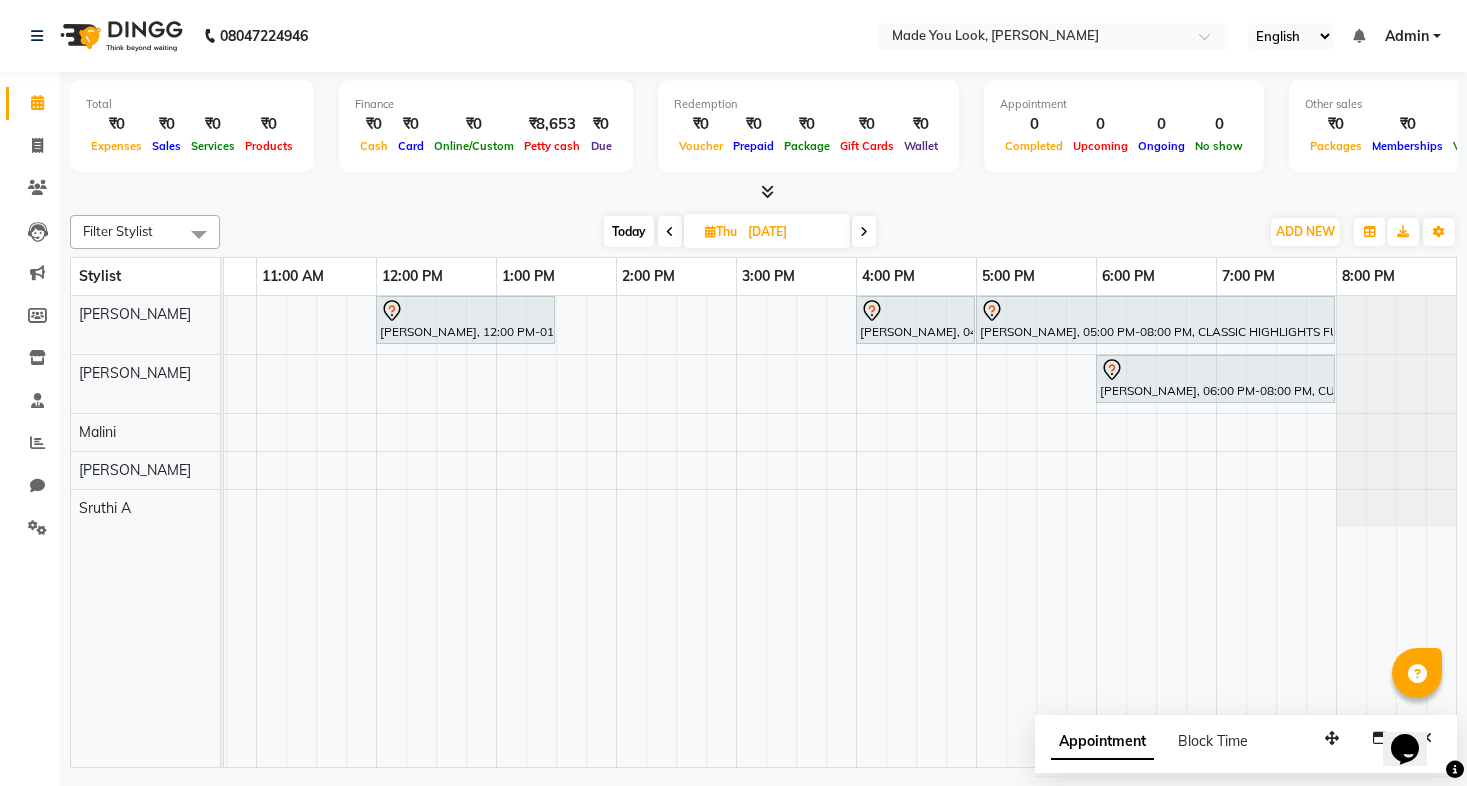 scroll, scrollTop: 0, scrollLeft: 178, axis: horizontal 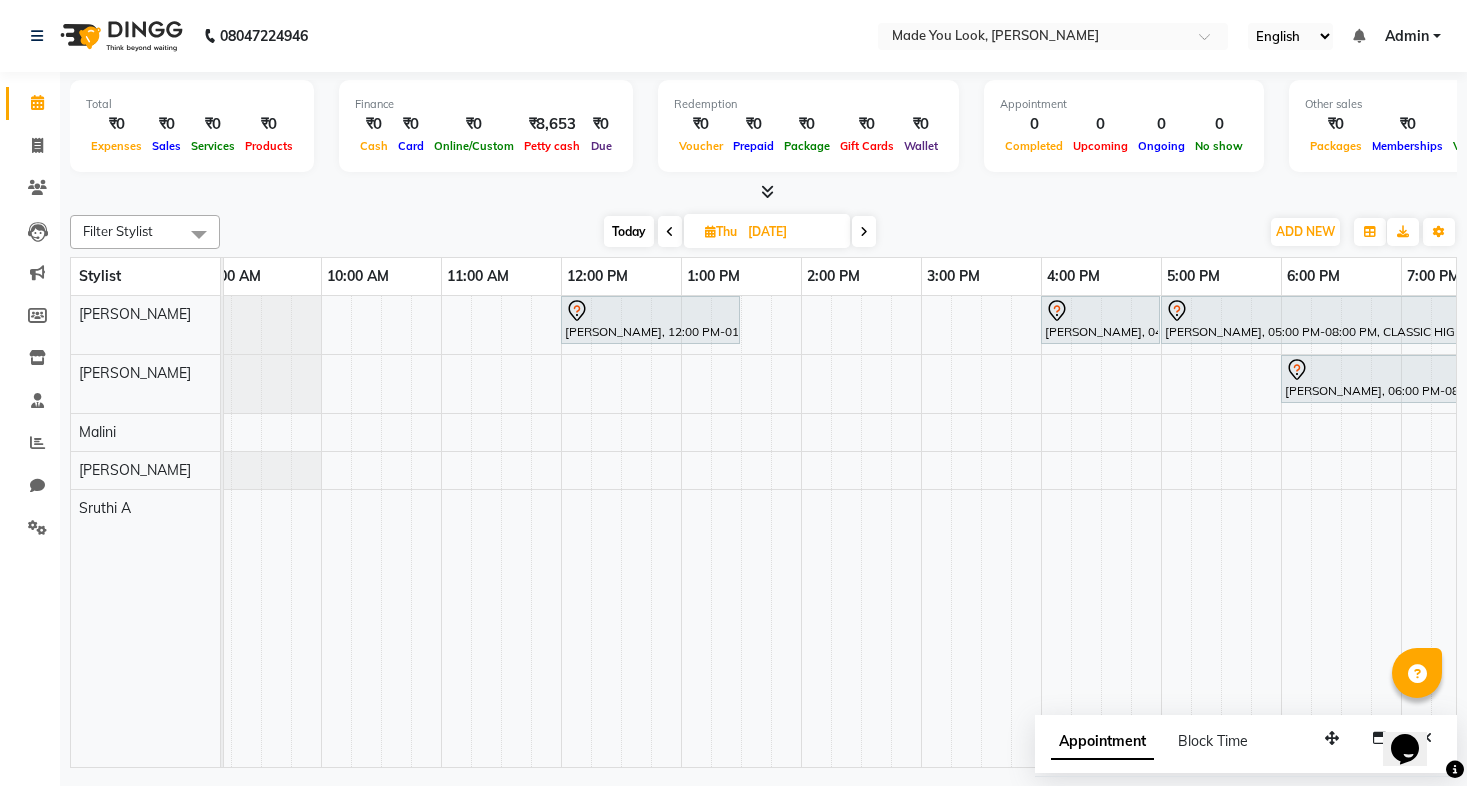 click on "Admin" at bounding box center [1413, 36] 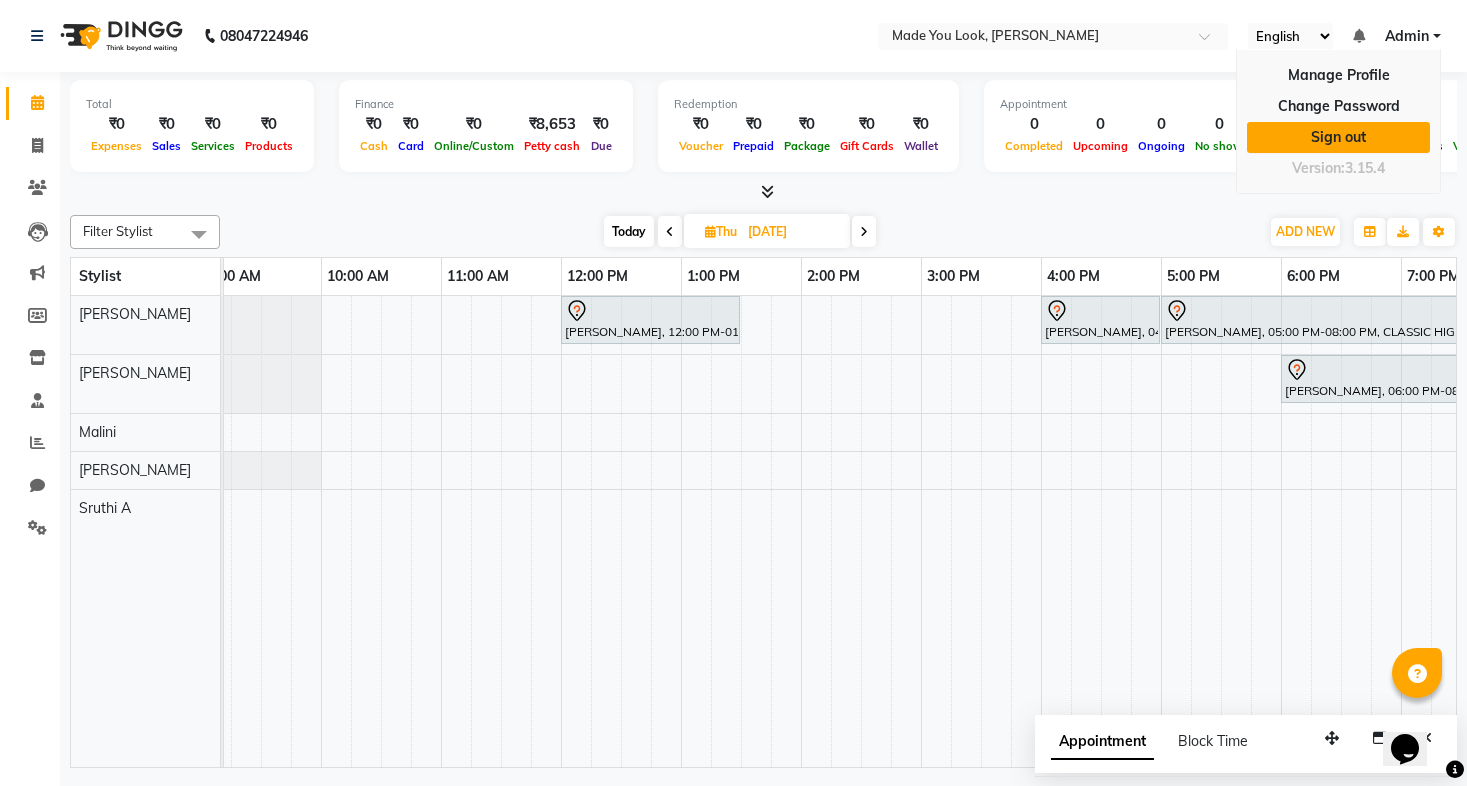 click on "Sign out" at bounding box center [1338, 137] 